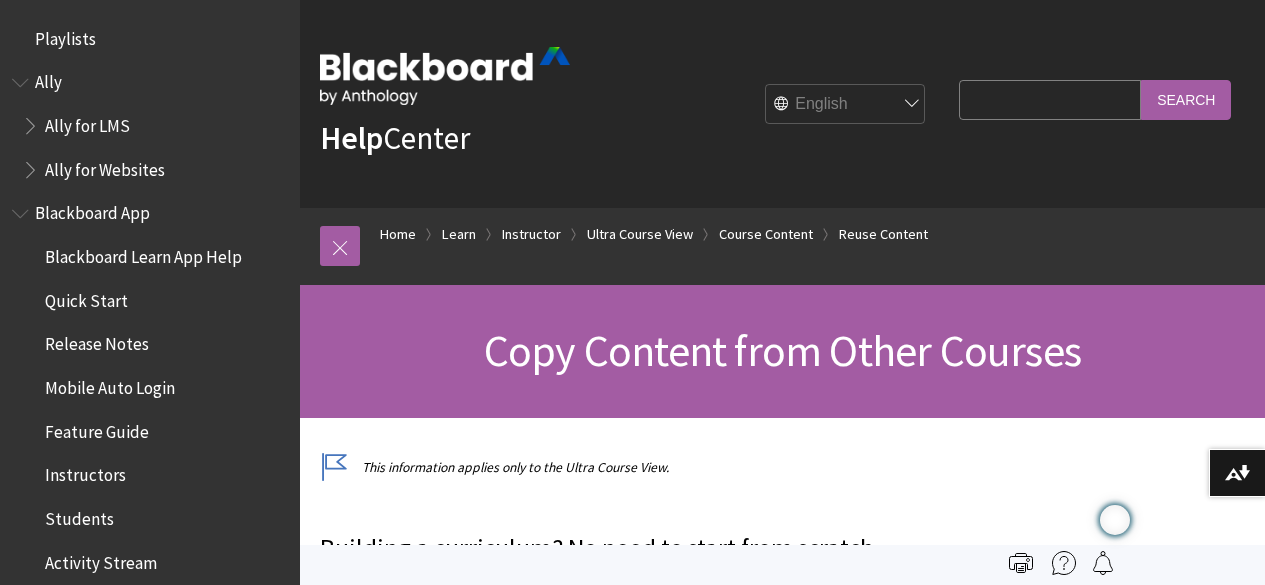 scroll, scrollTop: 0, scrollLeft: 0, axis: both 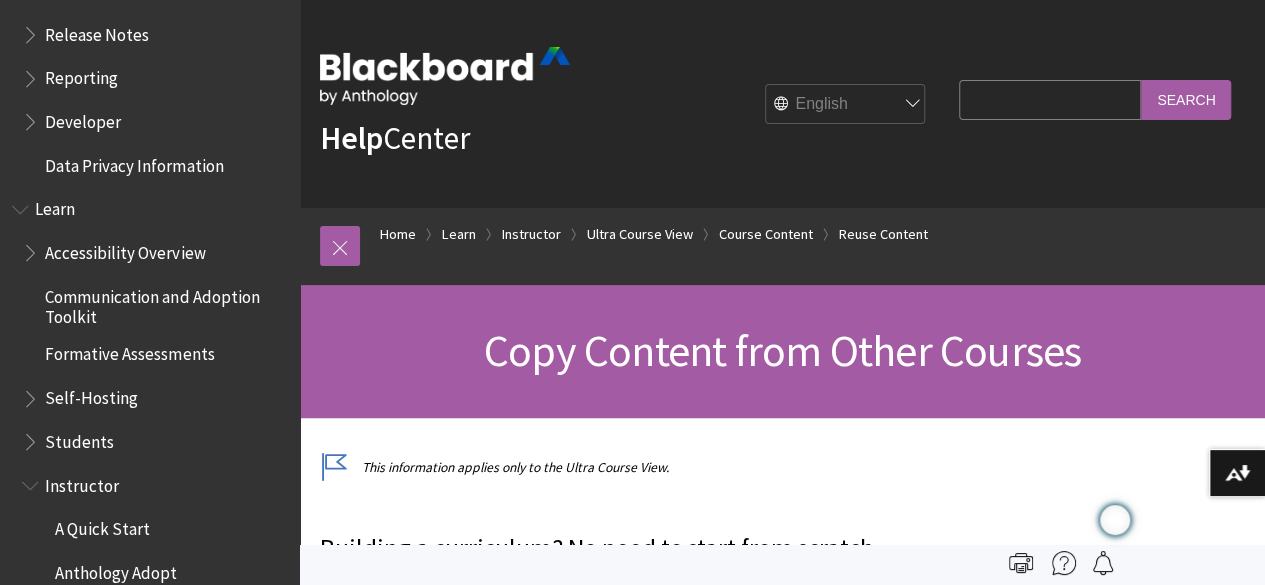 click on "Students" at bounding box center (79, 437) 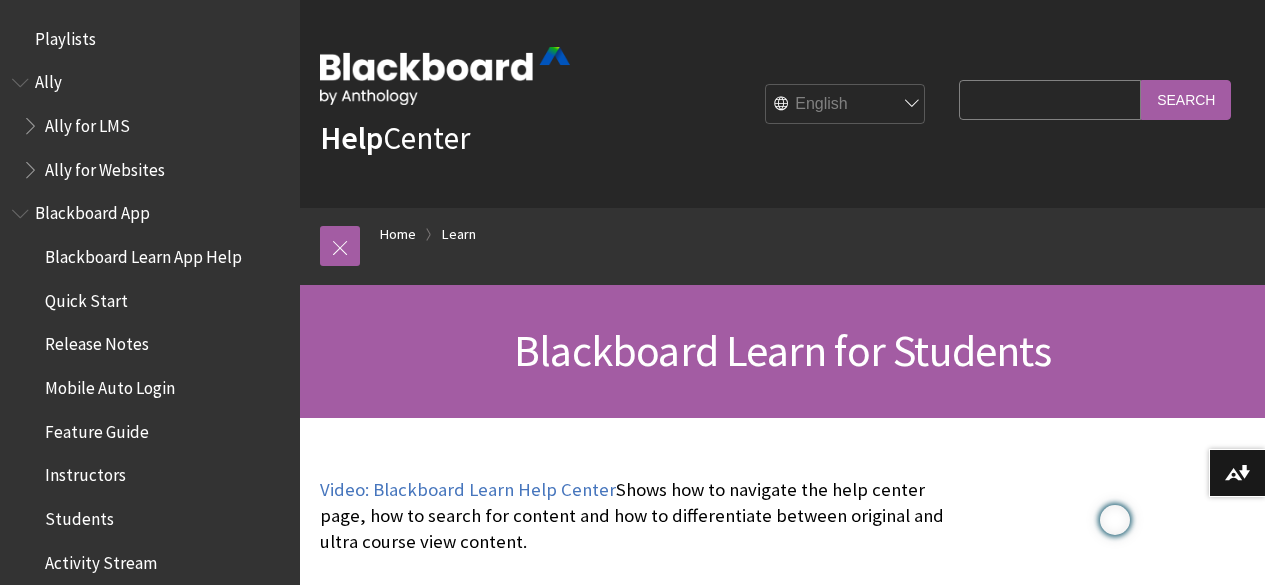 scroll, scrollTop: 0, scrollLeft: 0, axis: both 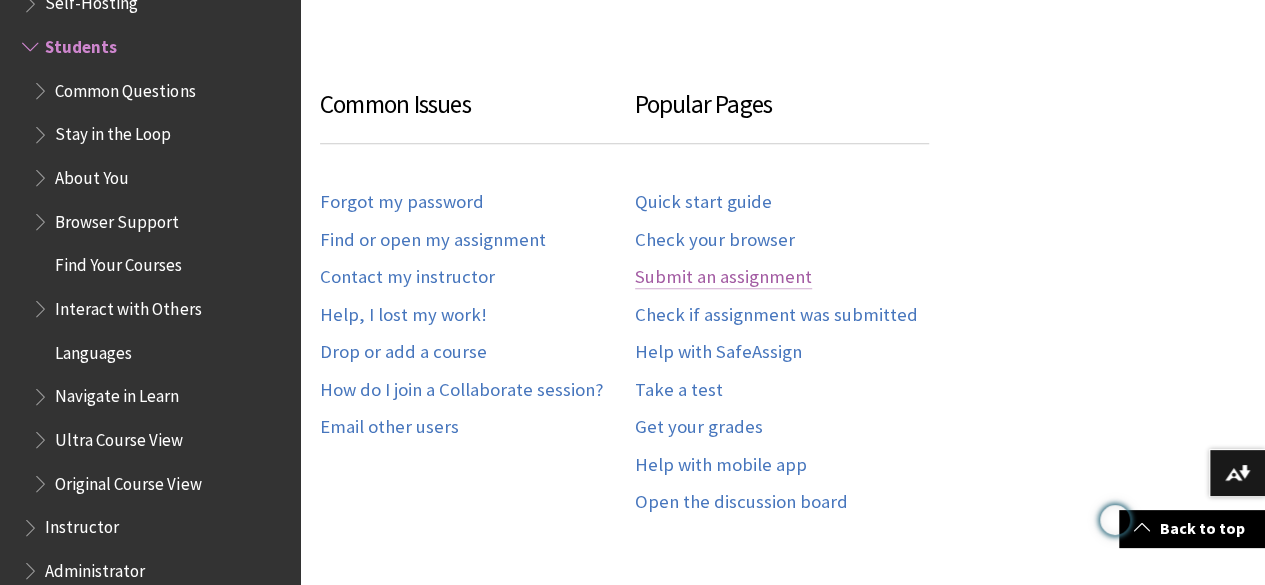 click on "Submit an assignment" at bounding box center [723, 277] 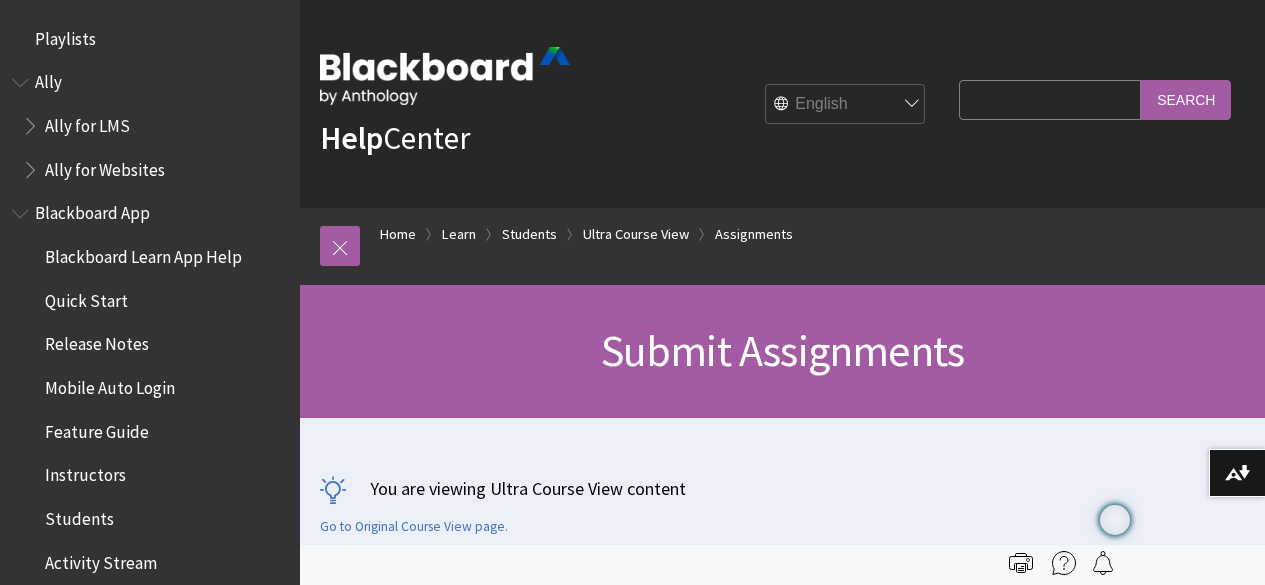 scroll, scrollTop: 0, scrollLeft: 0, axis: both 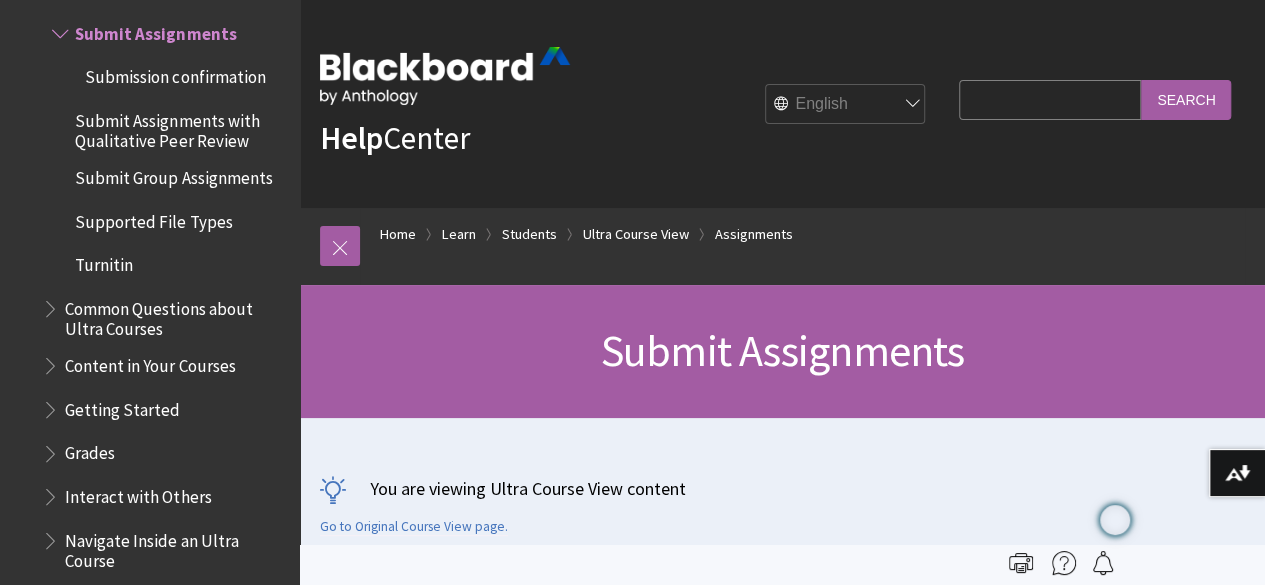 click on "Search Query" at bounding box center [1050, 99] 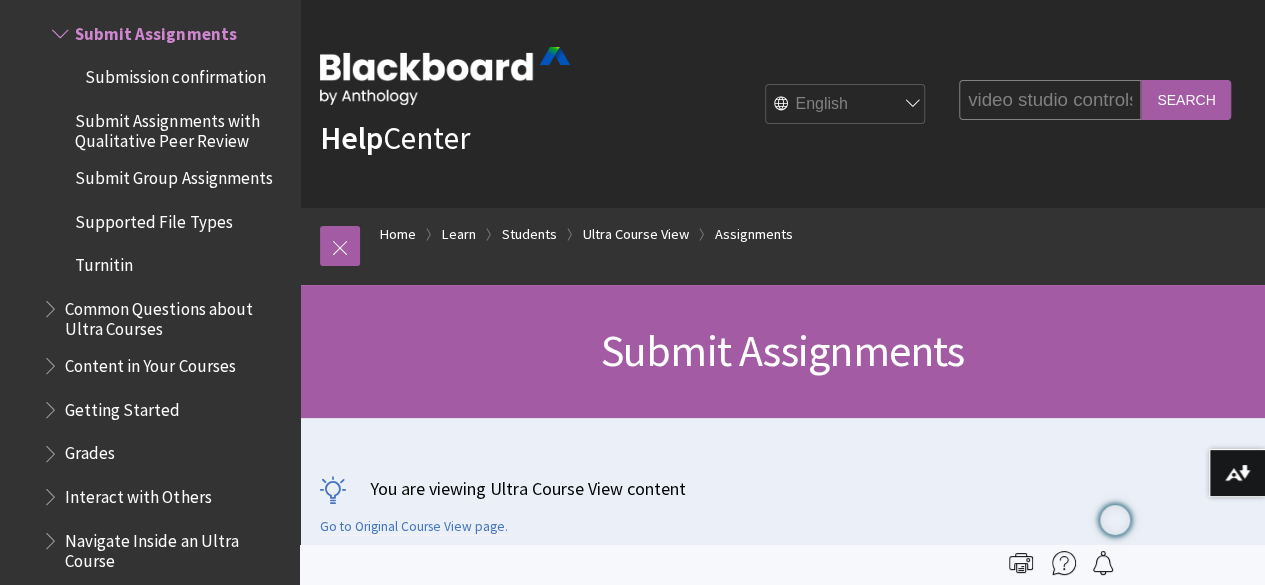 scroll, scrollTop: 0, scrollLeft: 0, axis: both 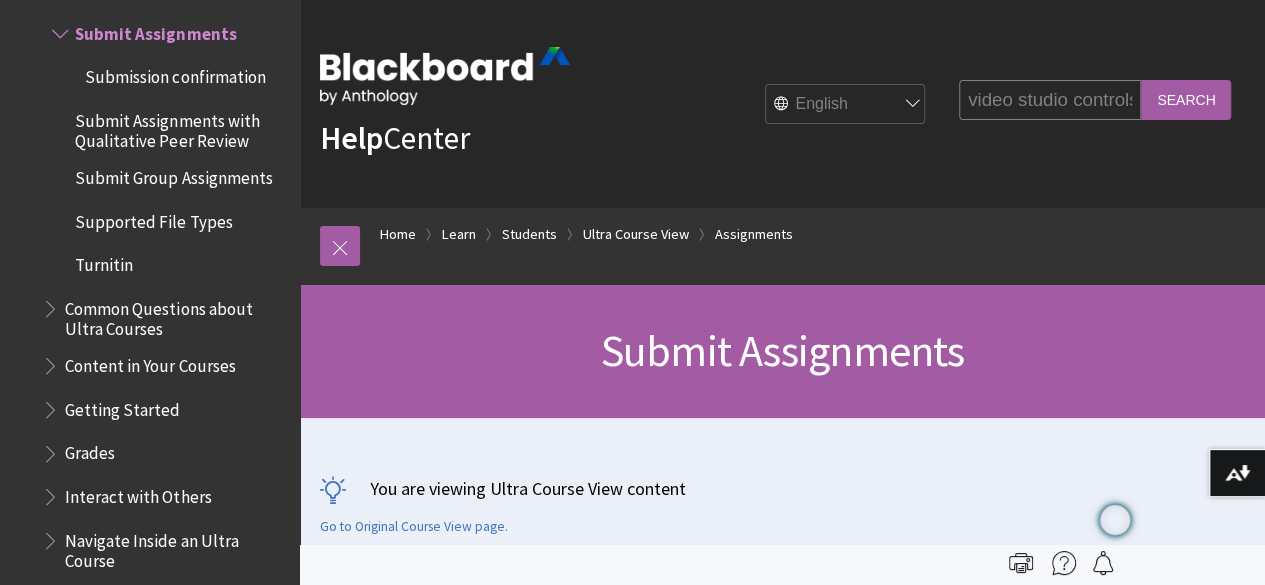 click on "Search" at bounding box center (1186, 99) 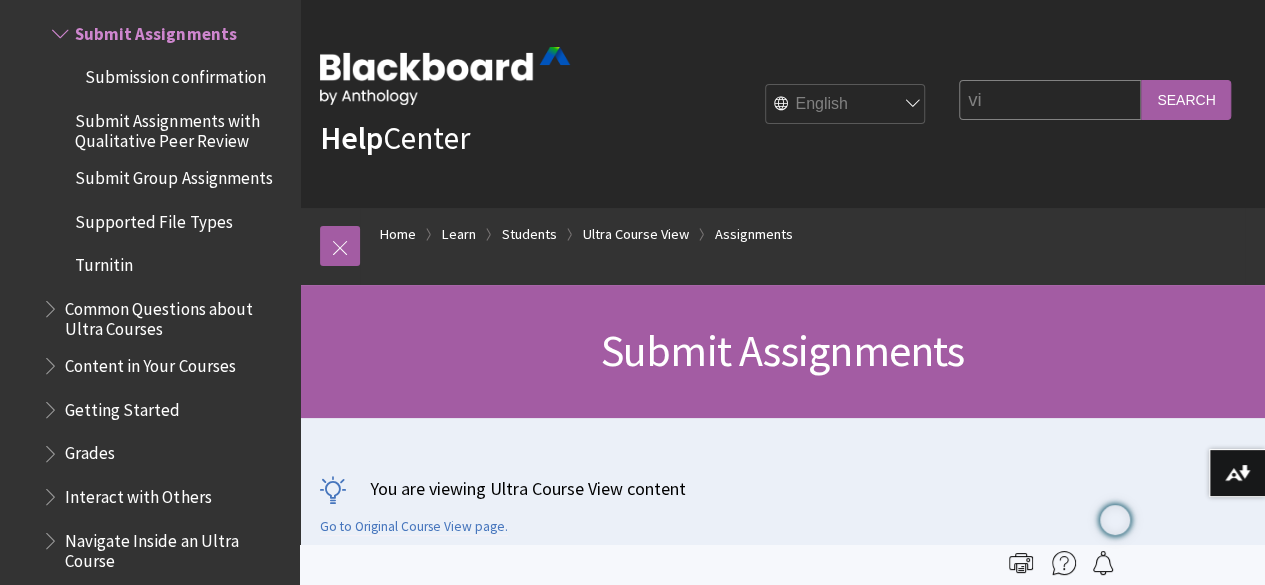 type on "v" 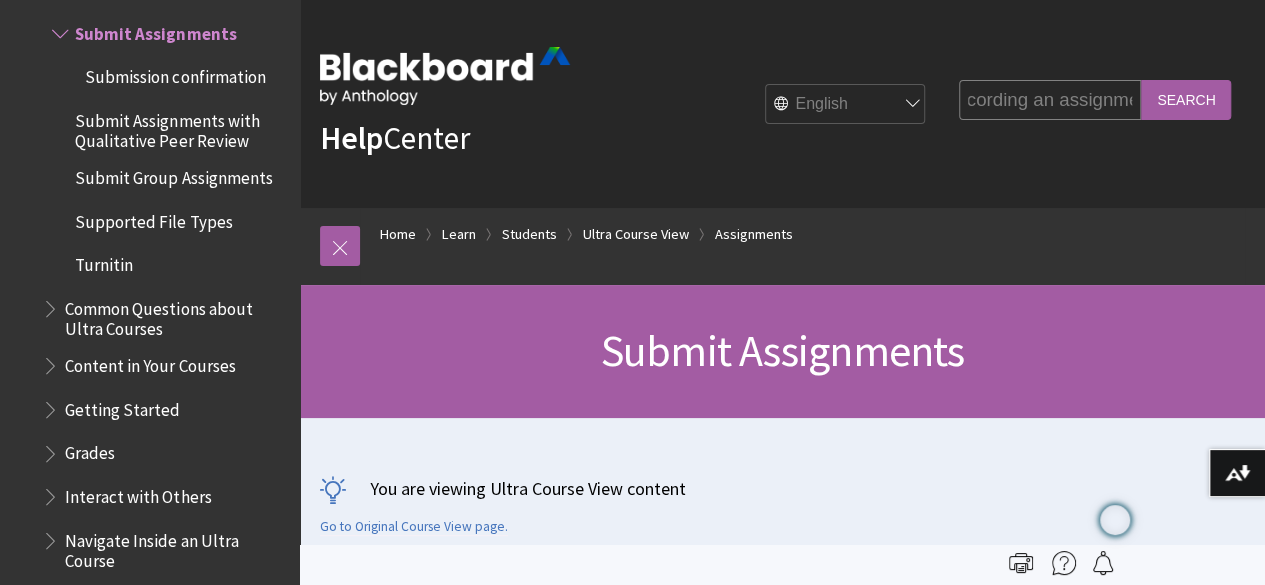 scroll, scrollTop: 0, scrollLeft: 23, axis: horizontal 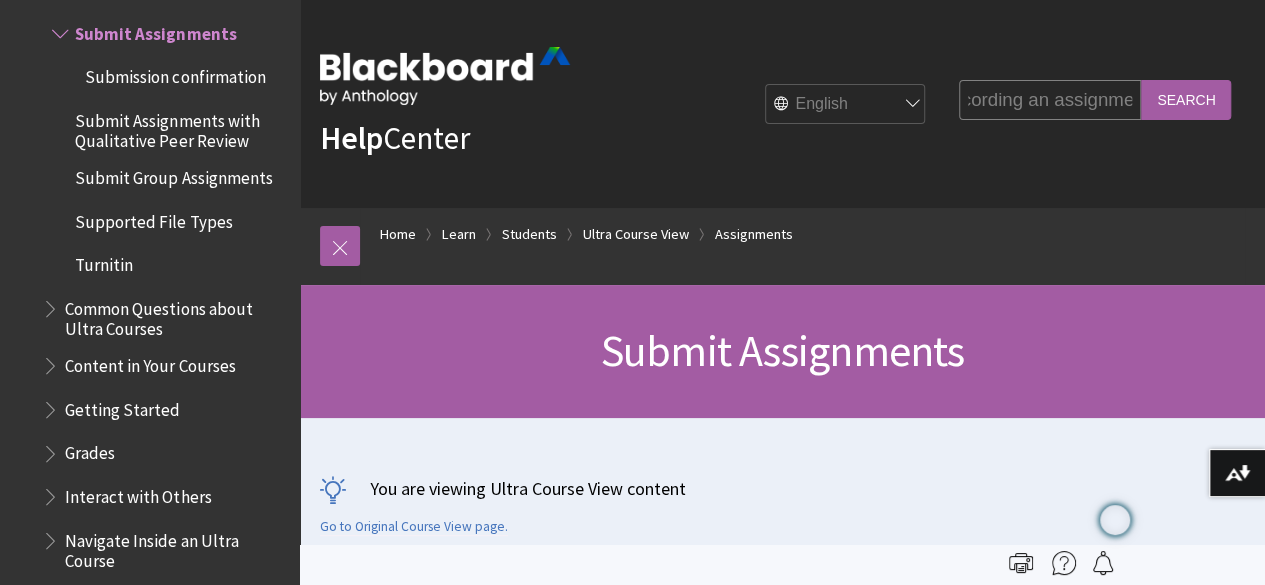 type on "recording an assignment" 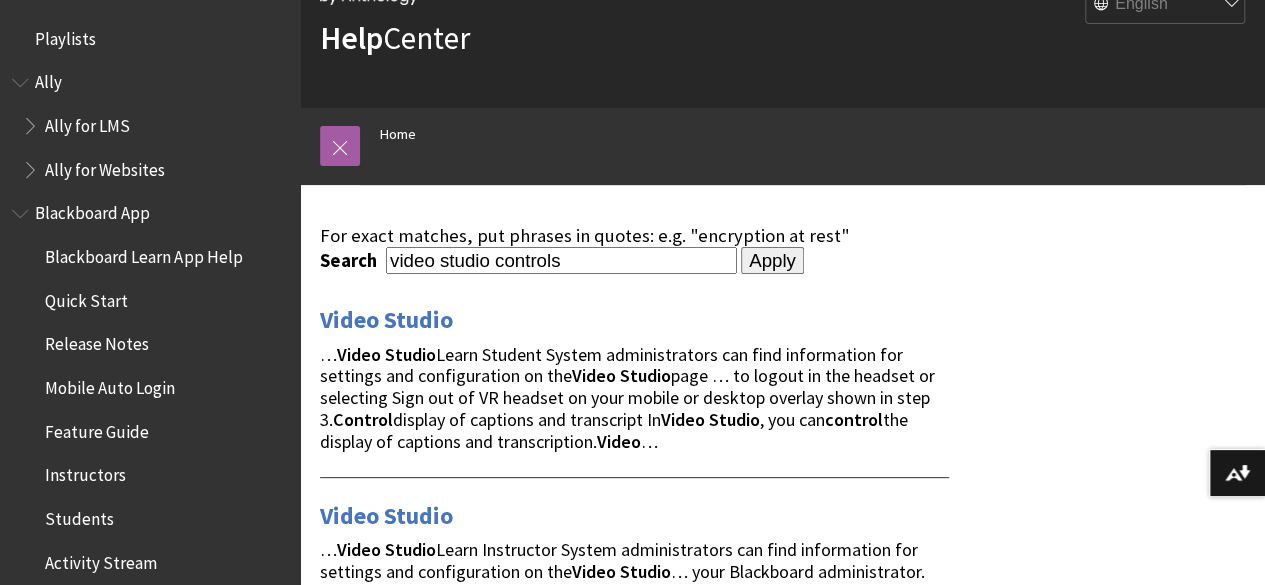 scroll, scrollTop: 0, scrollLeft: 0, axis: both 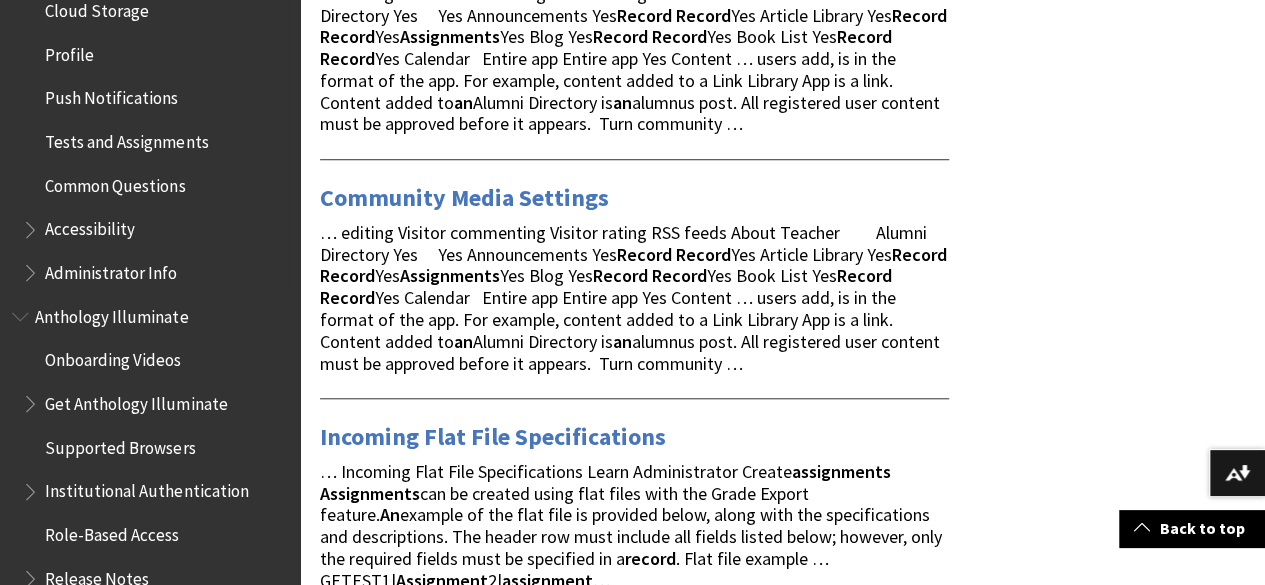 click on "Tests and Assignments" at bounding box center [126, 138] 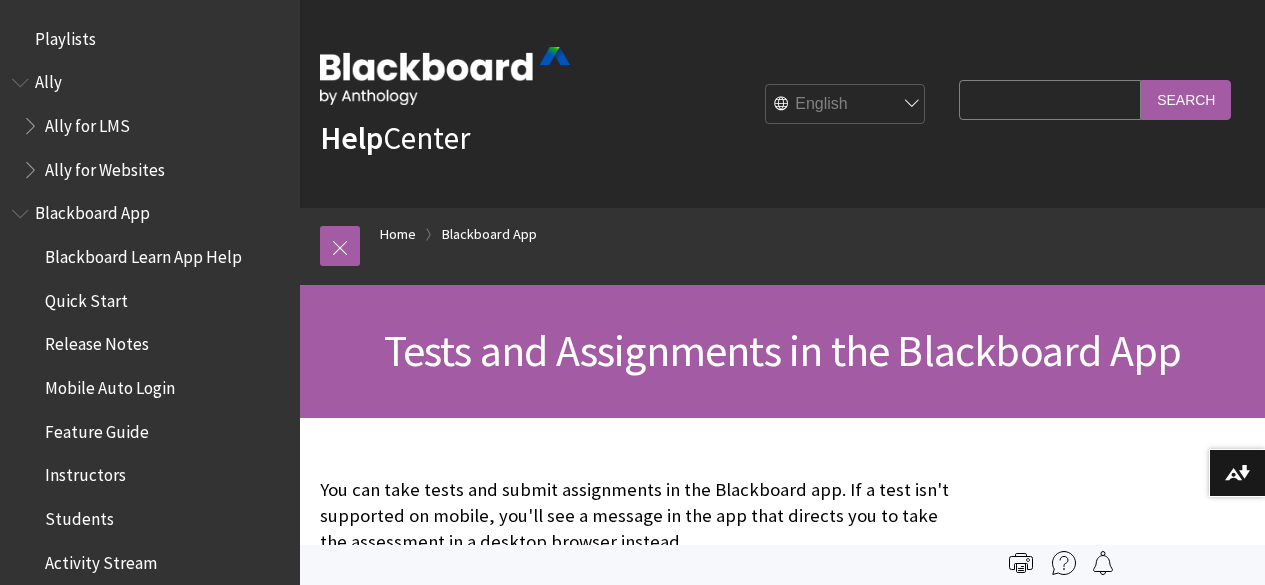 scroll, scrollTop: 0, scrollLeft: 0, axis: both 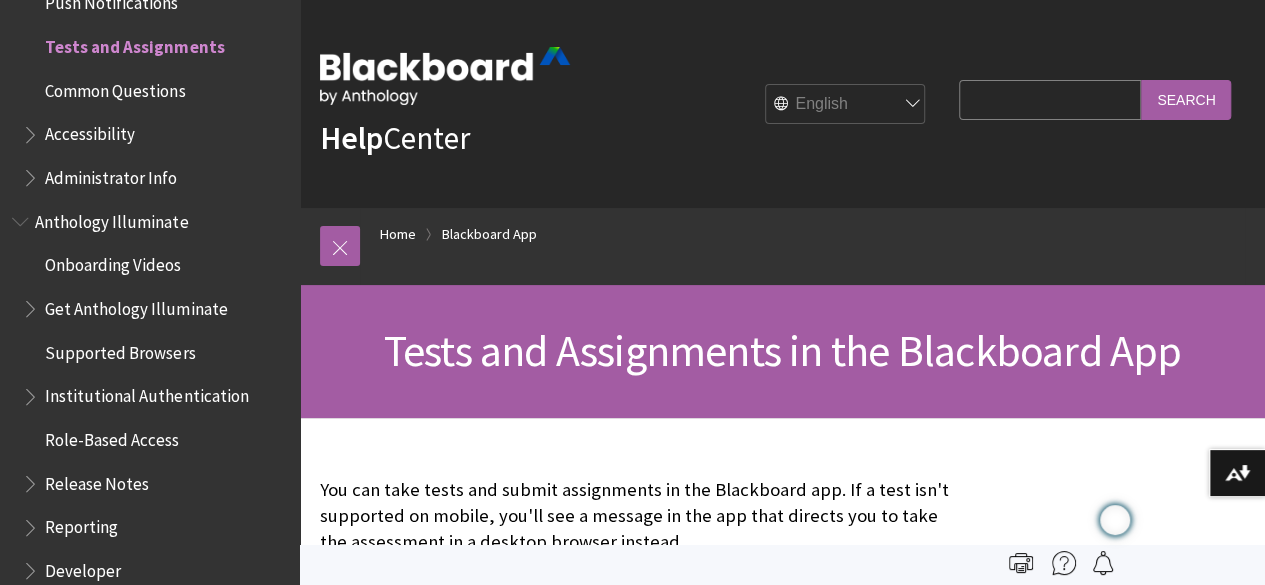 click on "Search Query" at bounding box center [1050, 99] 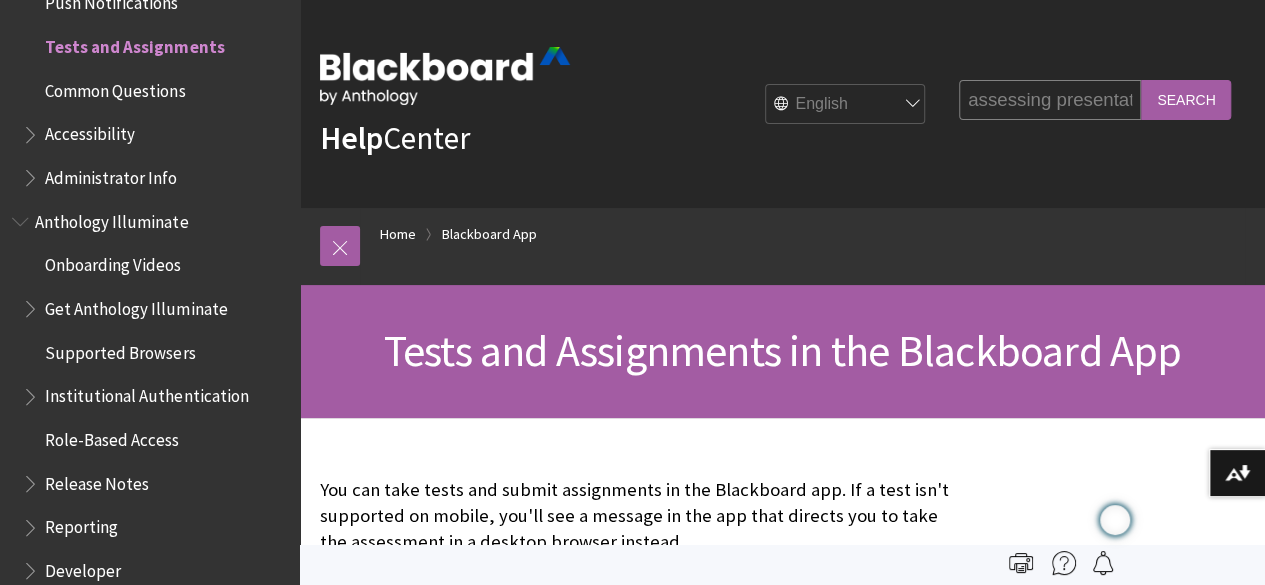 scroll, scrollTop: 0, scrollLeft: 19, axis: horizontal 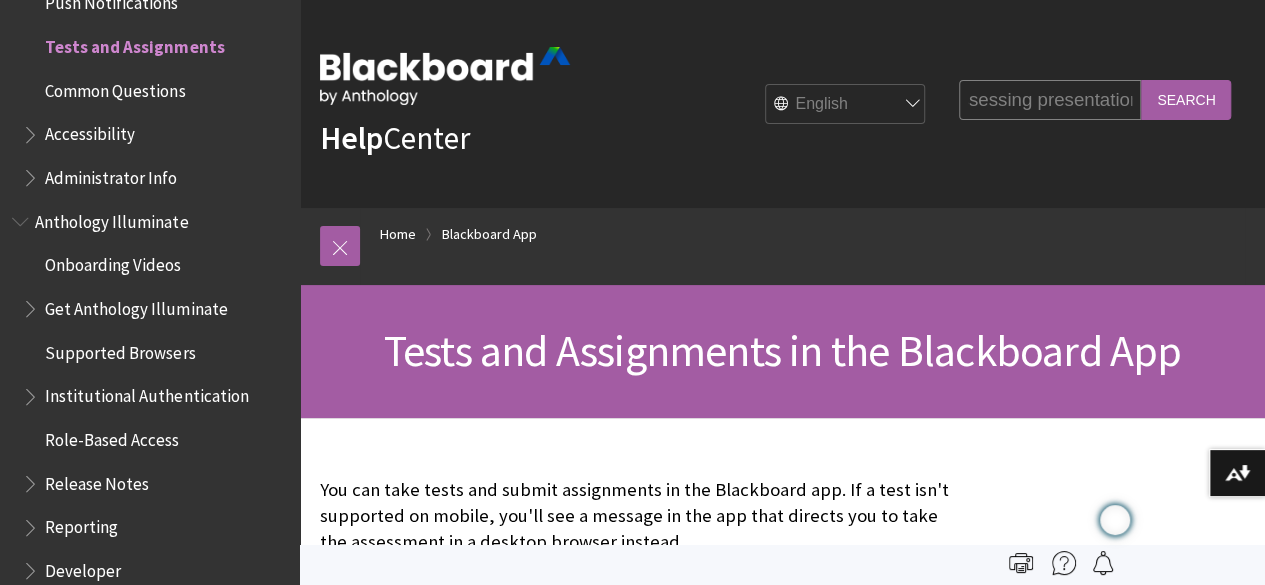 type on "assessing presentations" 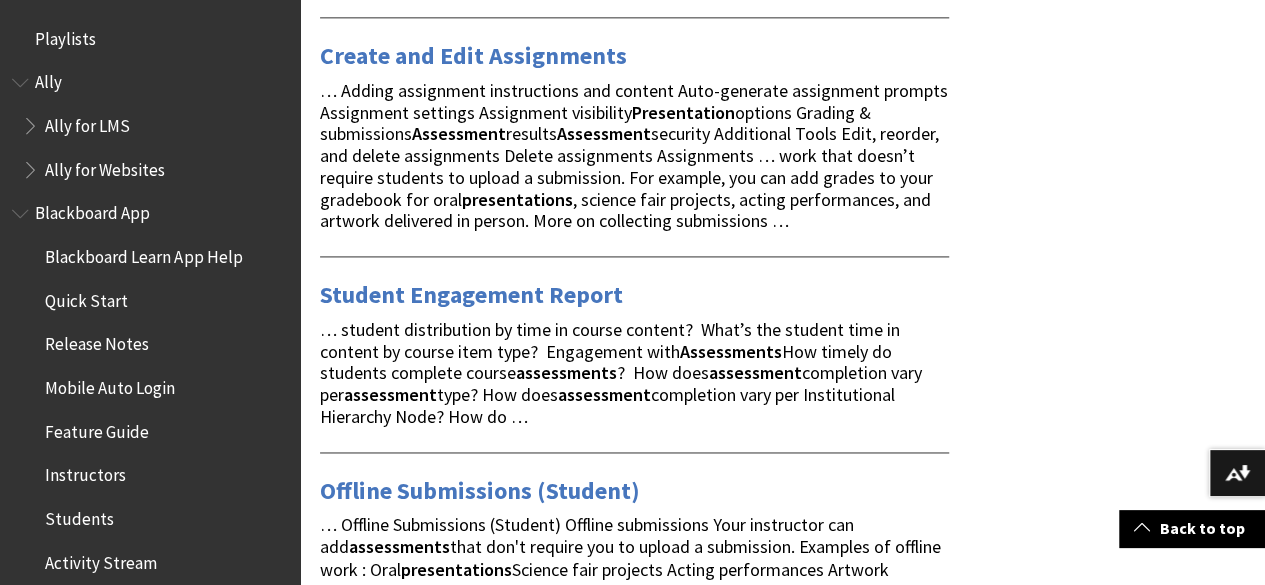 scroll, scrollTop: 1300, scrollLeft: 0, axis: vertical 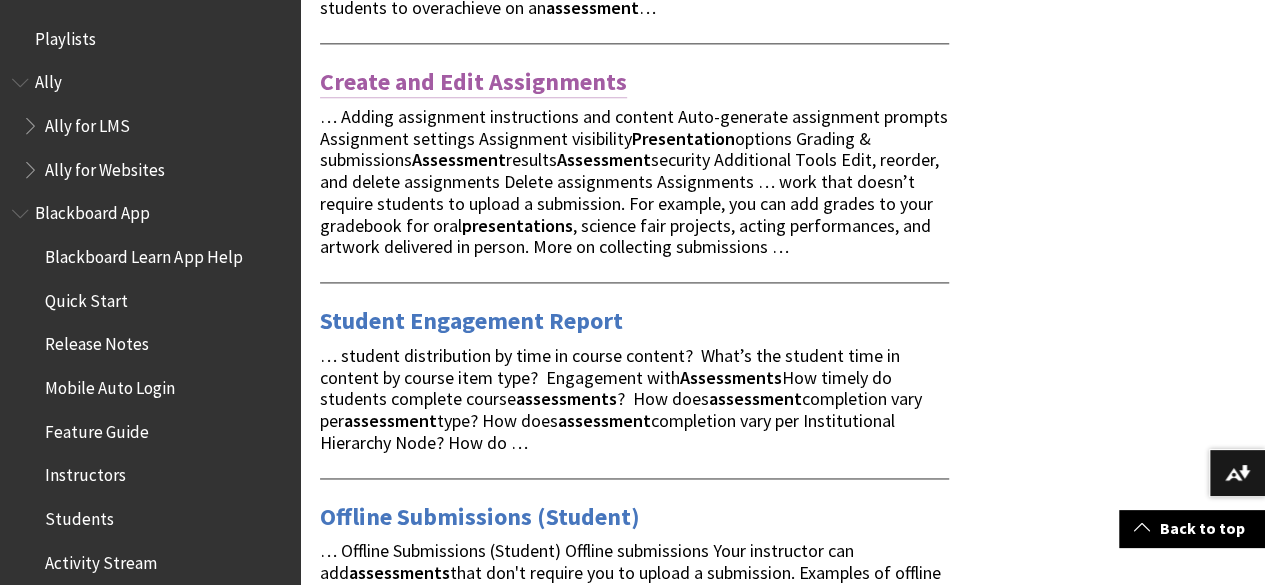 click on "Create and Edit Assignments" at bounding box center [473, 82] 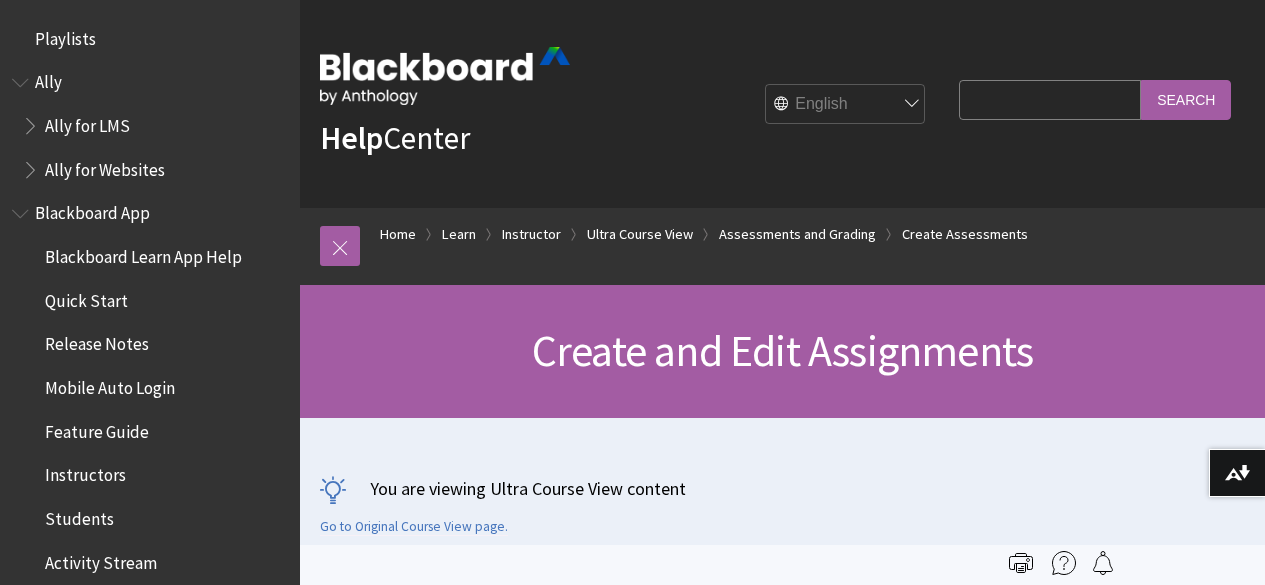 scroll, scrollTop: 0, scrollLeft: 0, axis: both 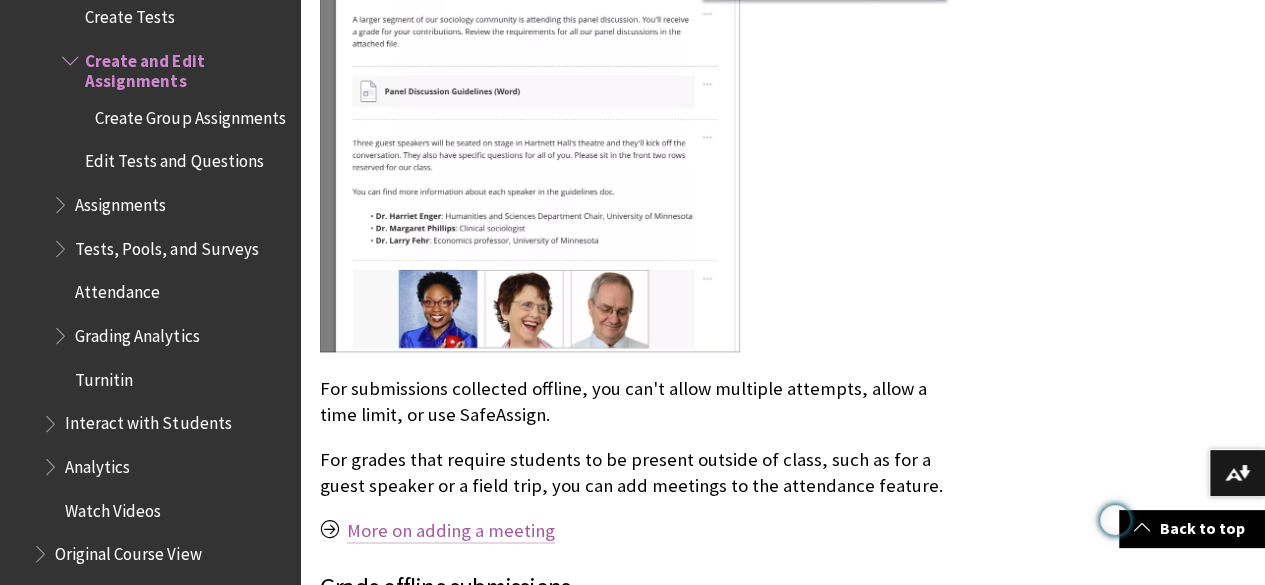 click on "More on adding a meeting" at bounding box center [451, 531] 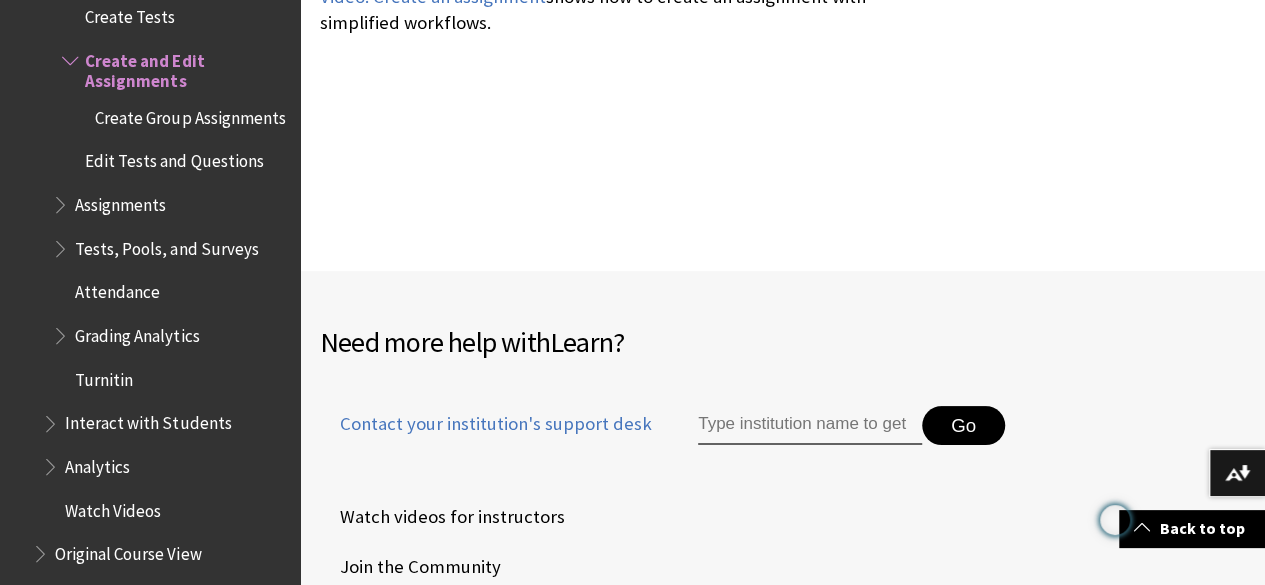 scroll, scrollTop: 19000, scrollLeft: 0, axis: vertical 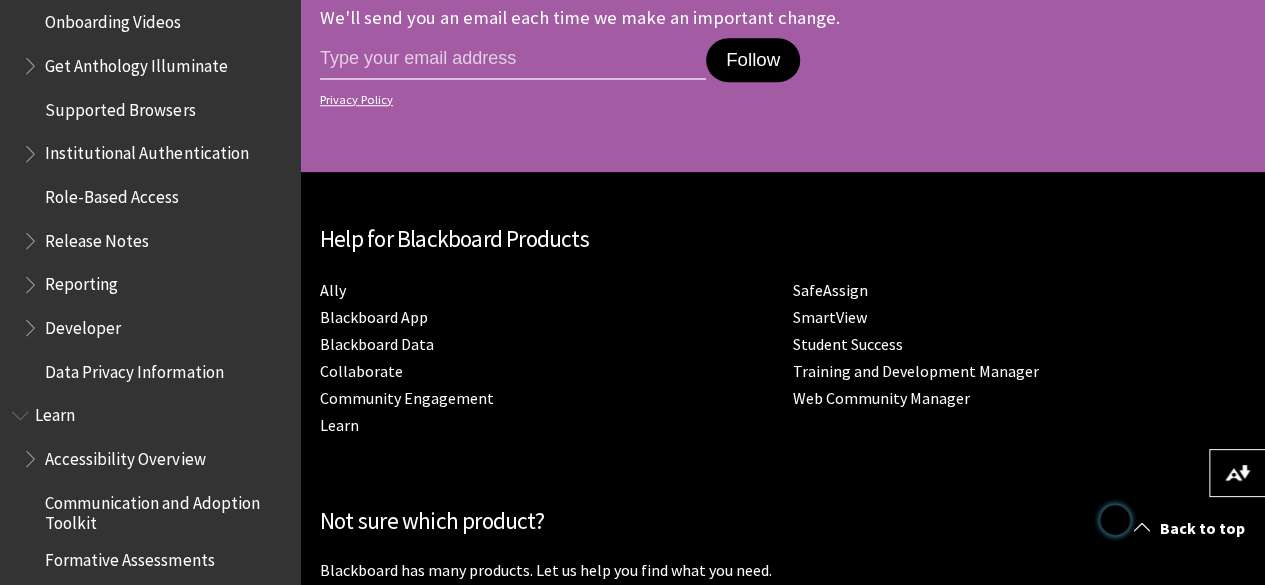 click on "Release Notes" at bounding box center [97, 237] 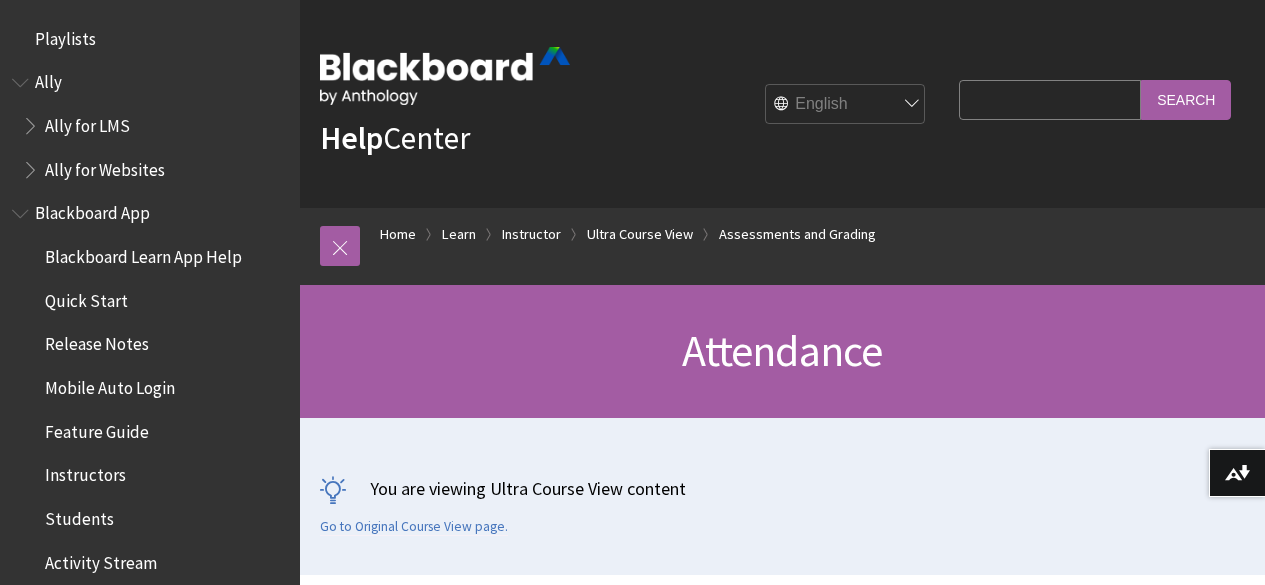 scroll, scrollTop: 9526, scrollLeft: 0, axis: vertical 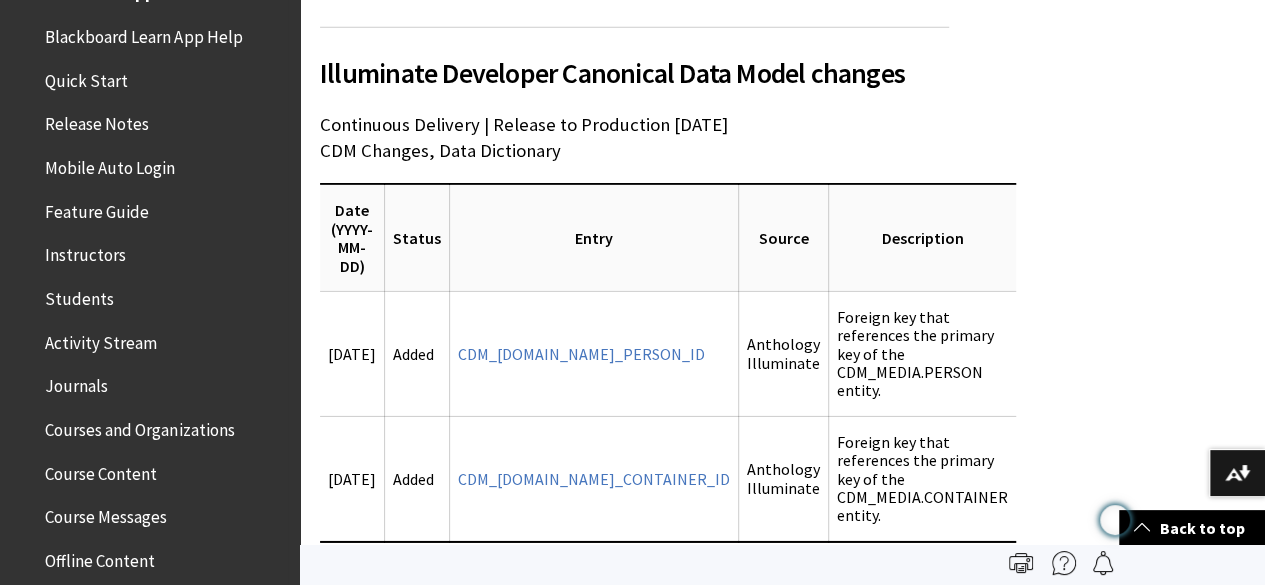 click on "Release Notes" at bounding box center (97, 121) 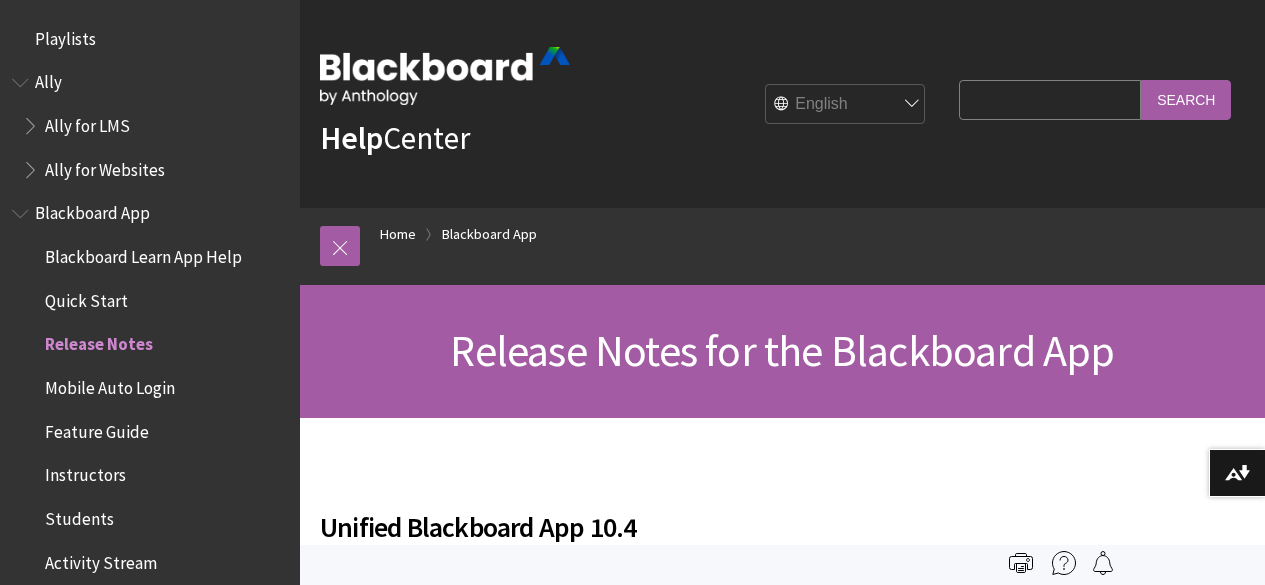 scroll, scrollTop: 0, scrollLeft: 0, axis: both 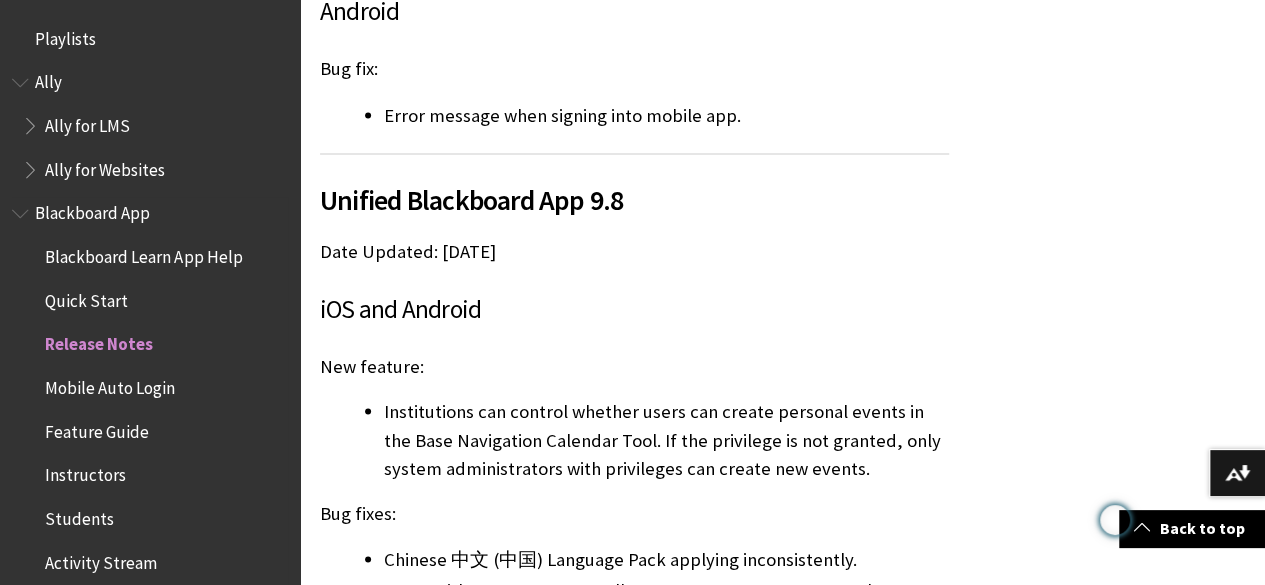 click at bounding box center (22, 209) 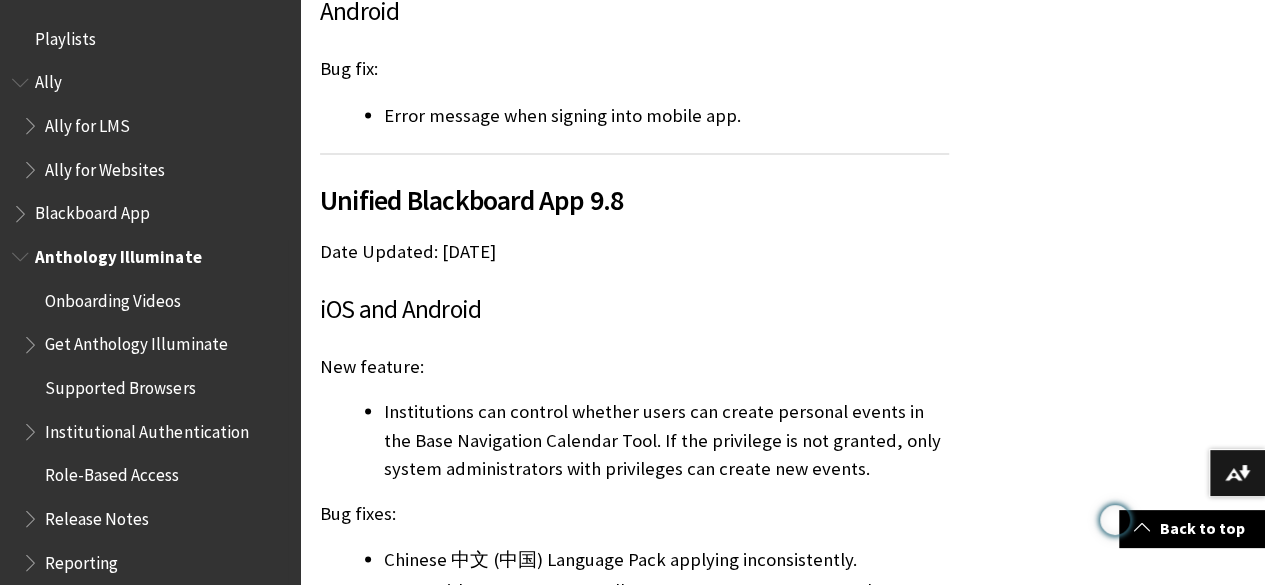 click at bounding box center (22, 252) 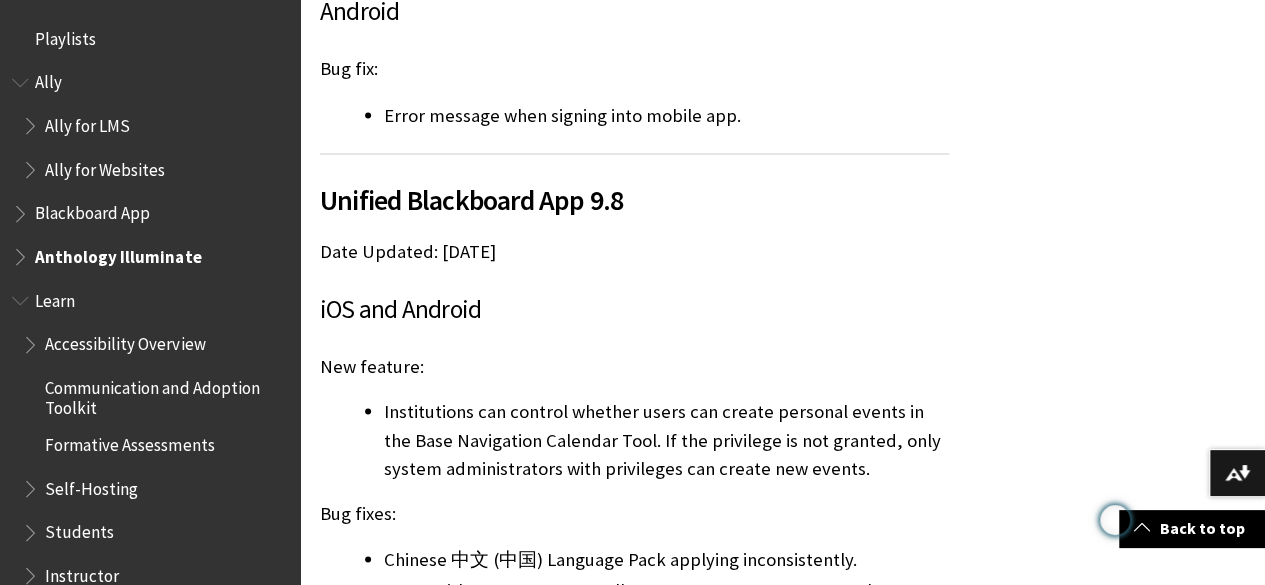 click at bounding box center [22, 296] 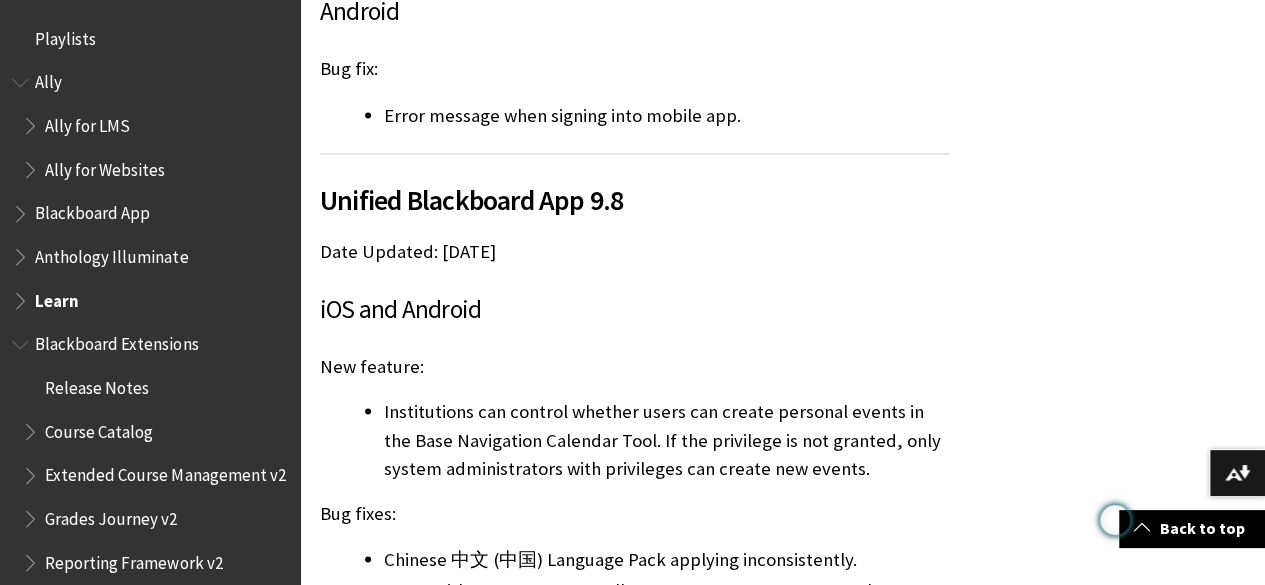 click on "Release Notes" at bounding box center [97, 384] 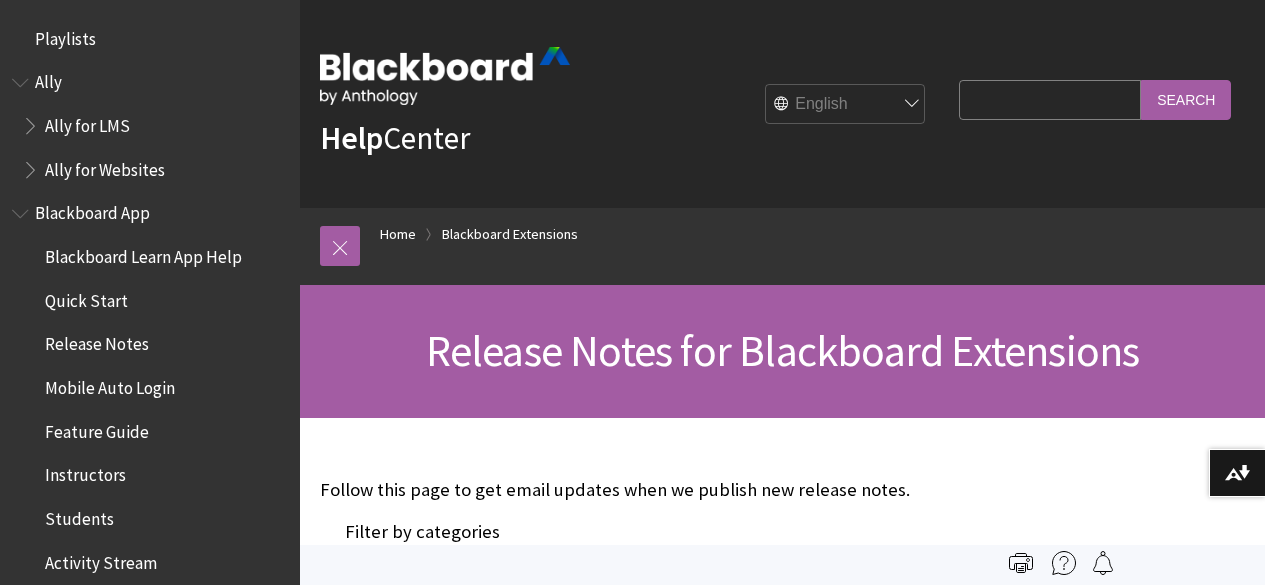 scroll, scrollTop: 0, scrollLeft: 0, axis: both 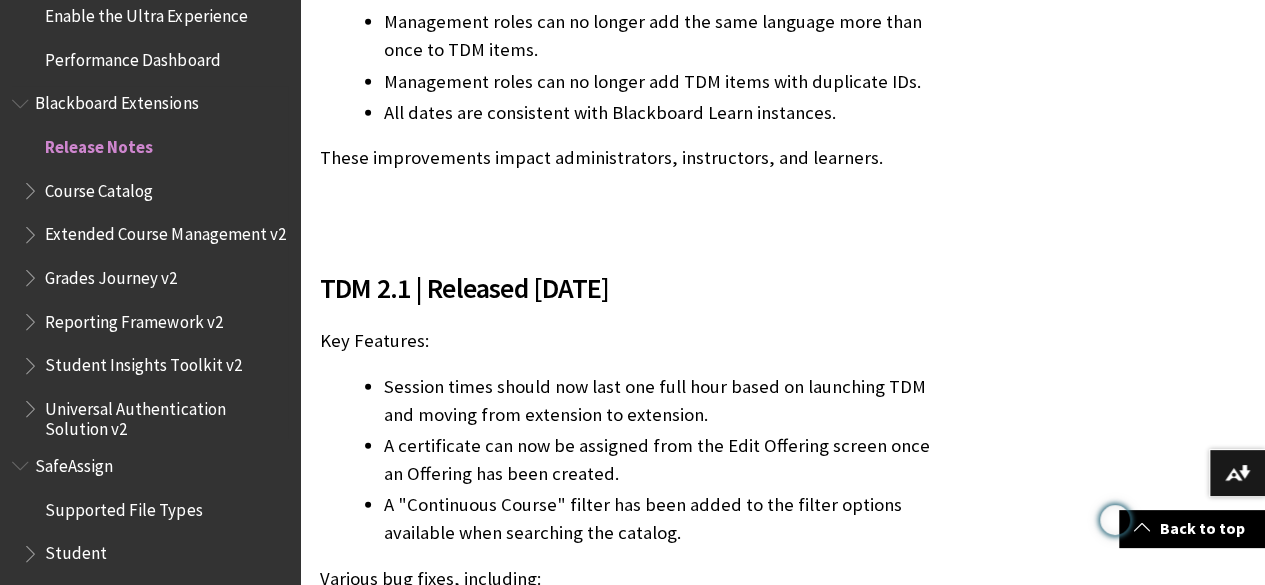 click at bounding box center (22, 99) 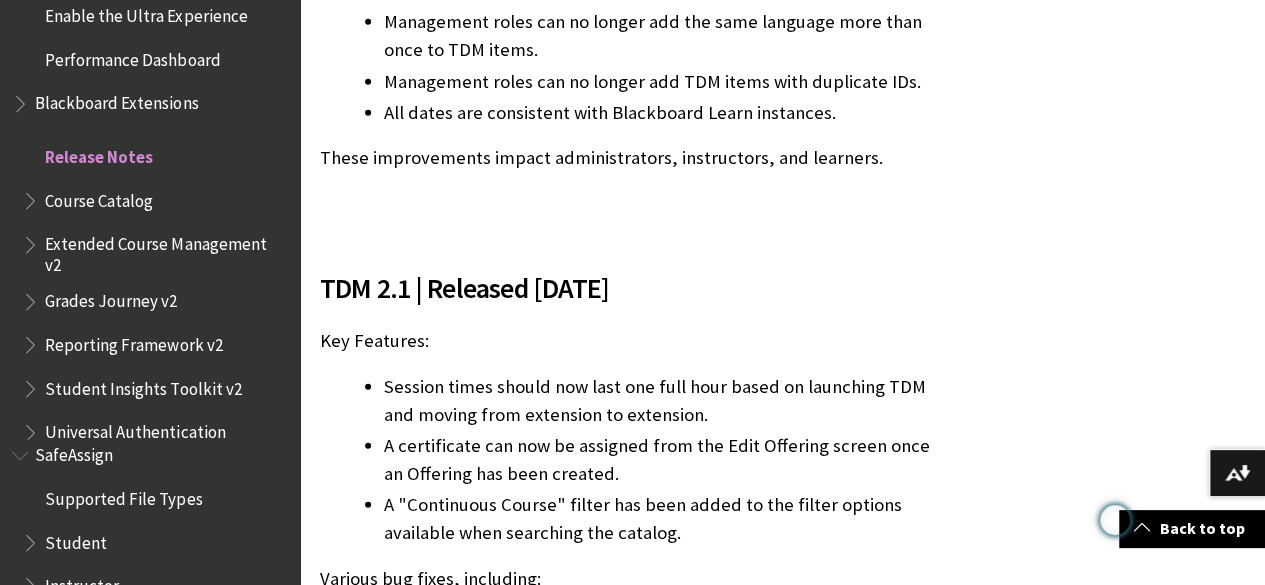 scroll, scrollTop: 2038, scrollLeft: 0, axis: vertical 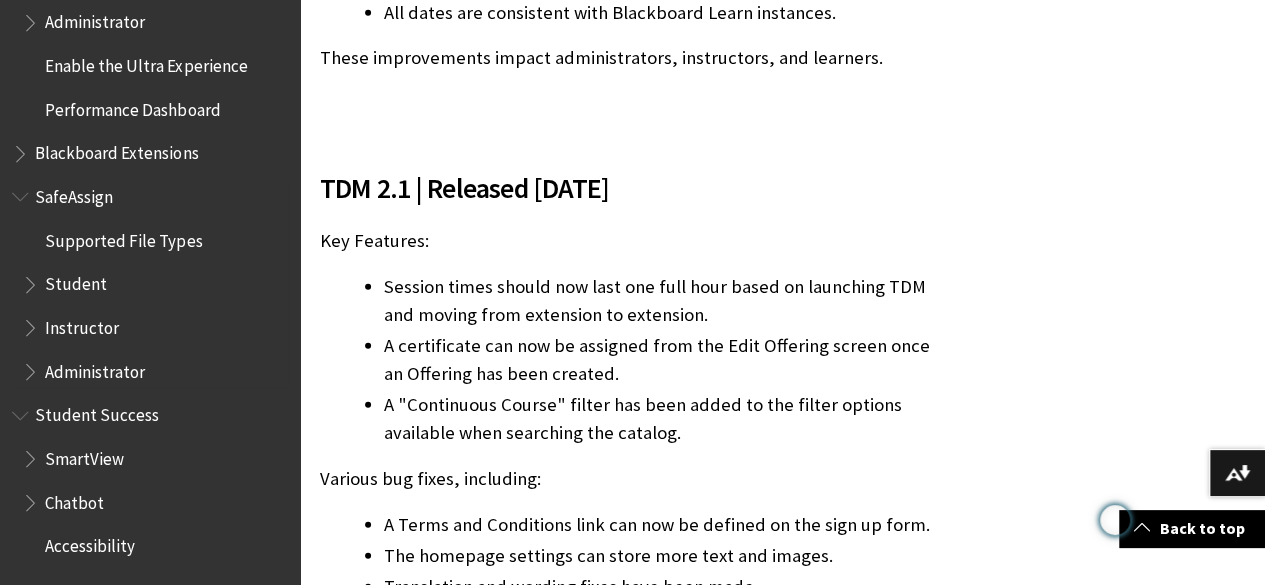 click at bounding box center (32, 280) 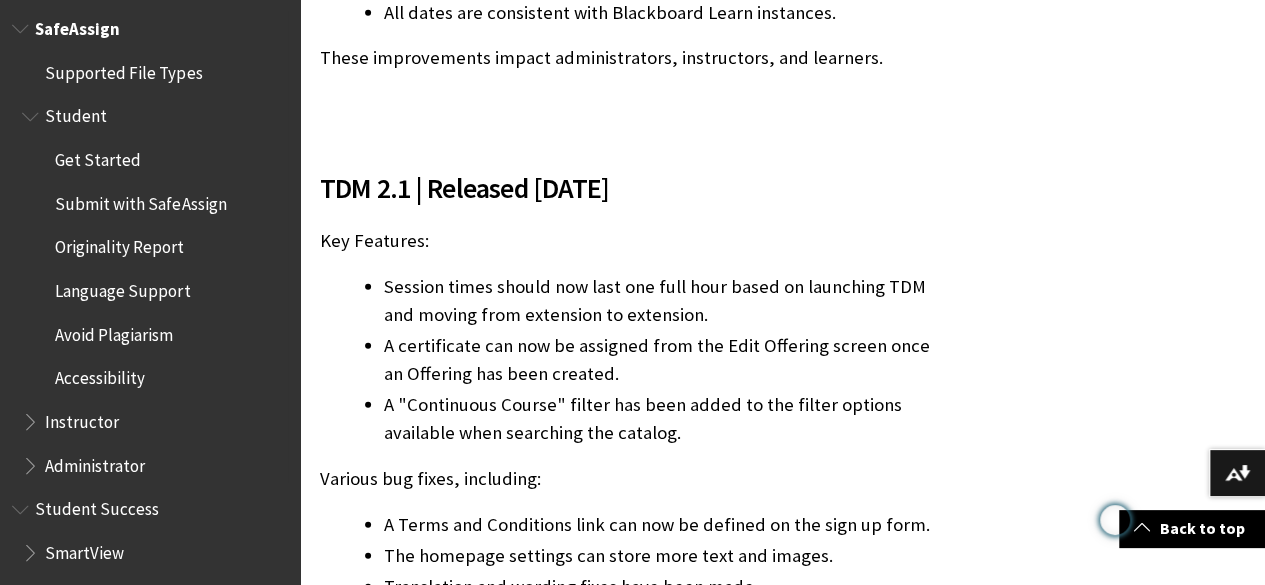scroll, scrollTop: 2238, scrollLeft: 0, axis: vertical 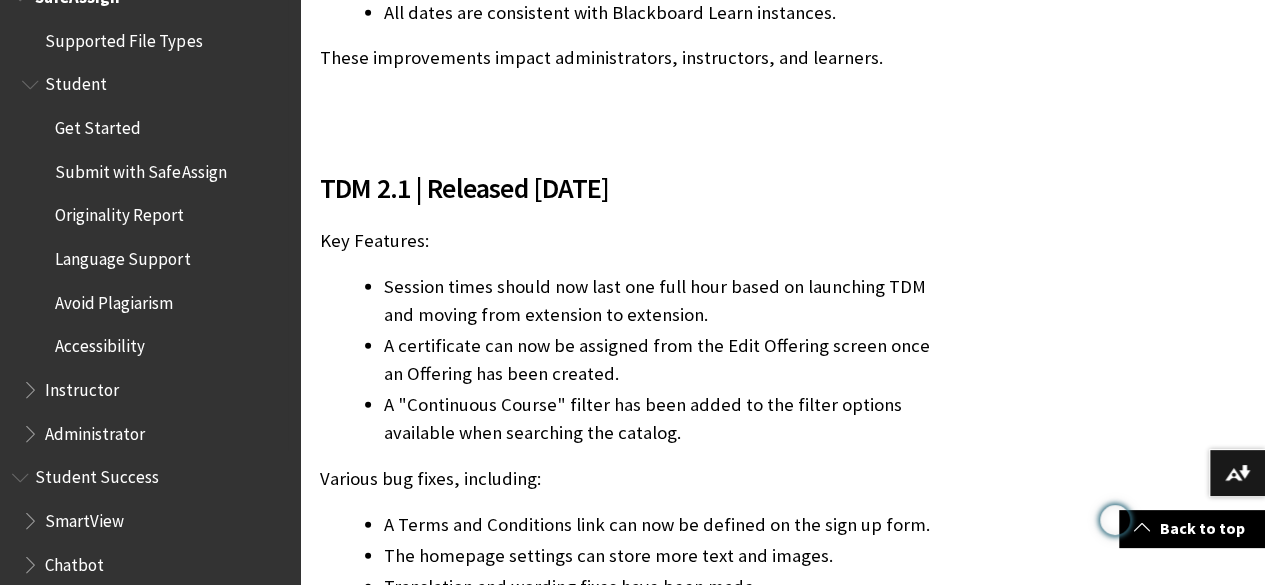 click at bounding box center [32, 385] 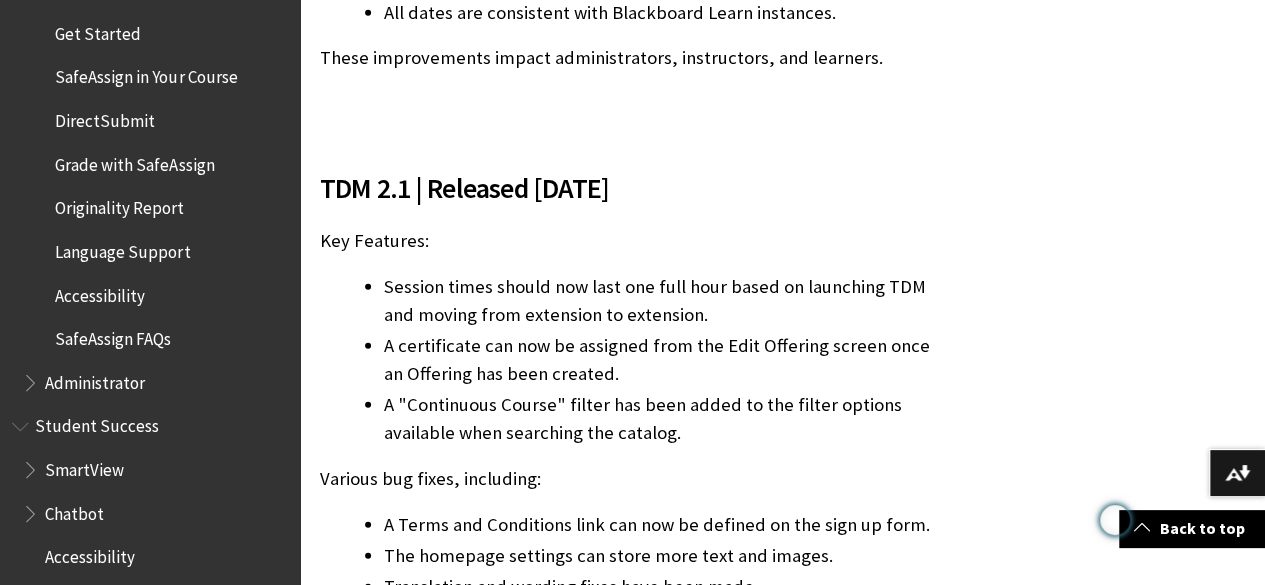 scroll, scrollTop: 2649, scrollLeft: 0, axis: vertical 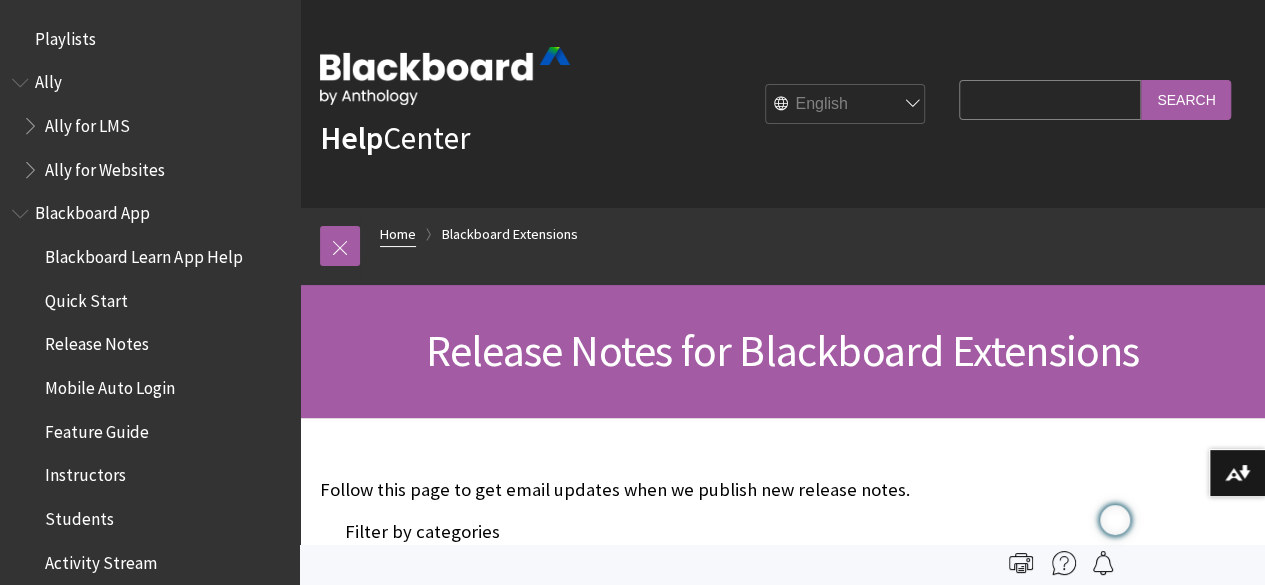 click on "Home" at bounding box center (398, 234) 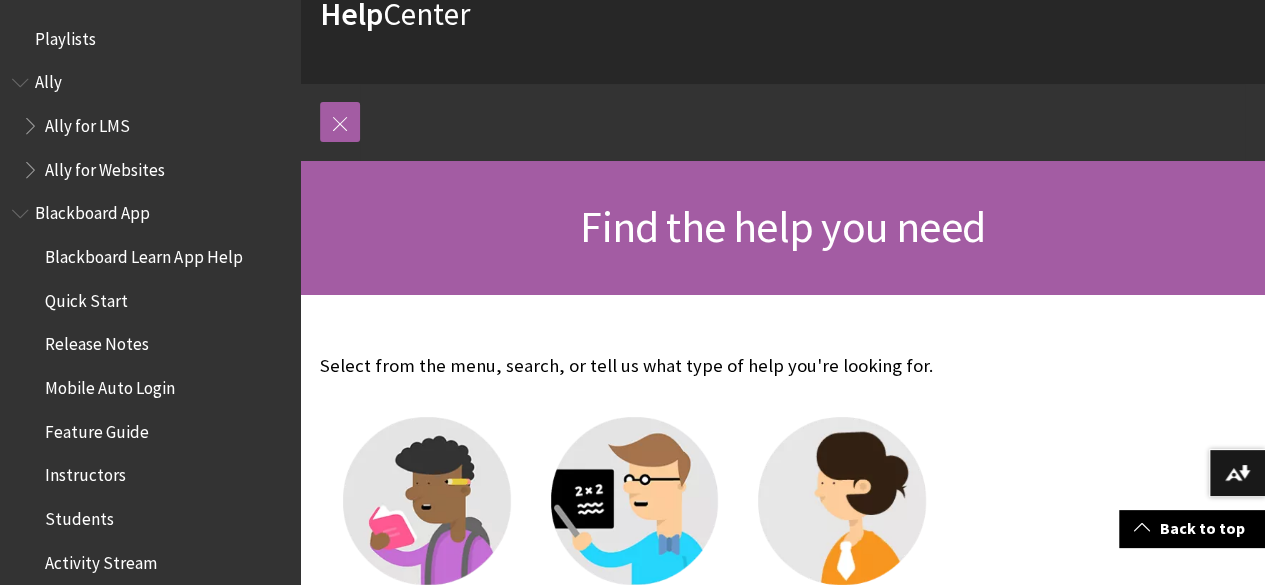 scroll, scrollTop: 0, scrollLeft: 0, axis: both 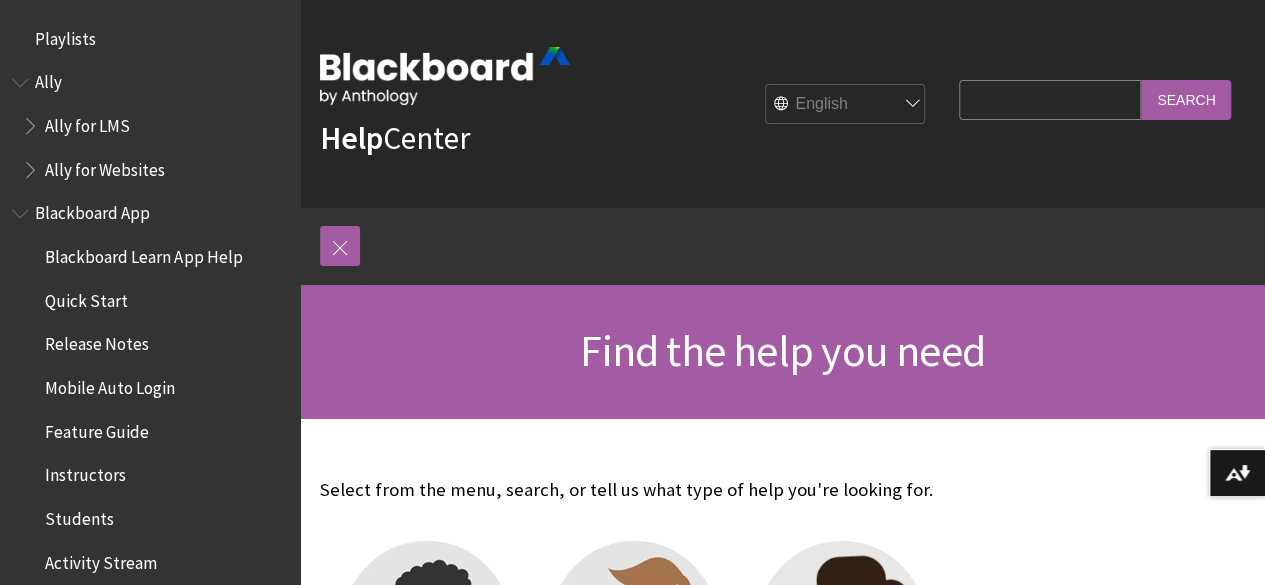 click on "Search Query" at bounding box center (1050, 99) 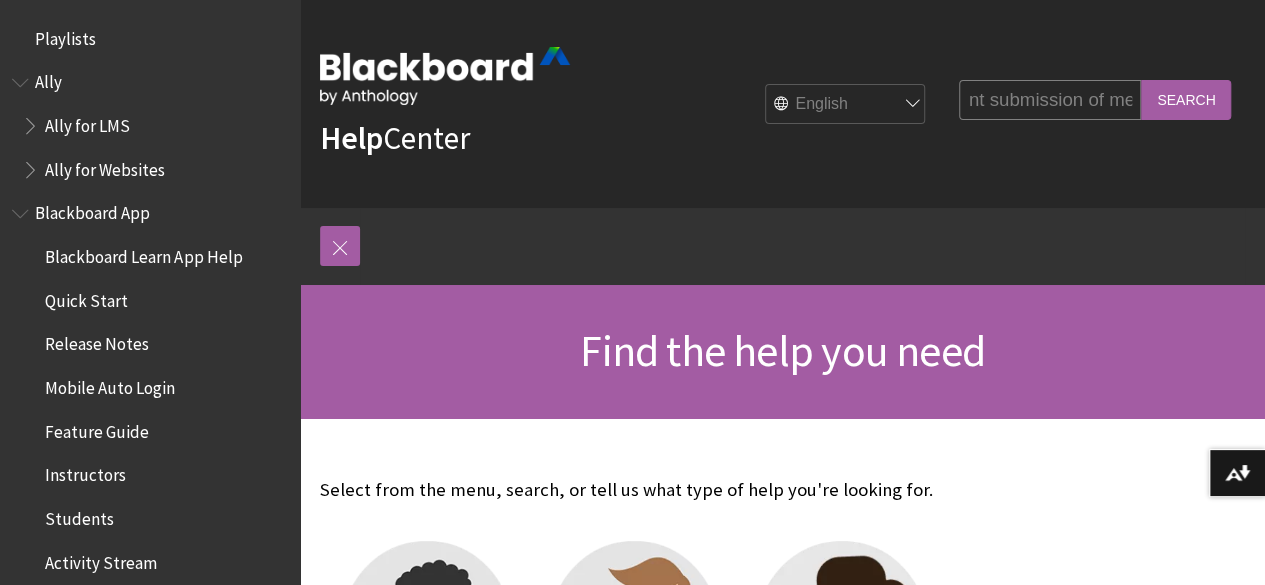 scroll, scrollTop: 0, scrollLeft: 56, axis: horizontal 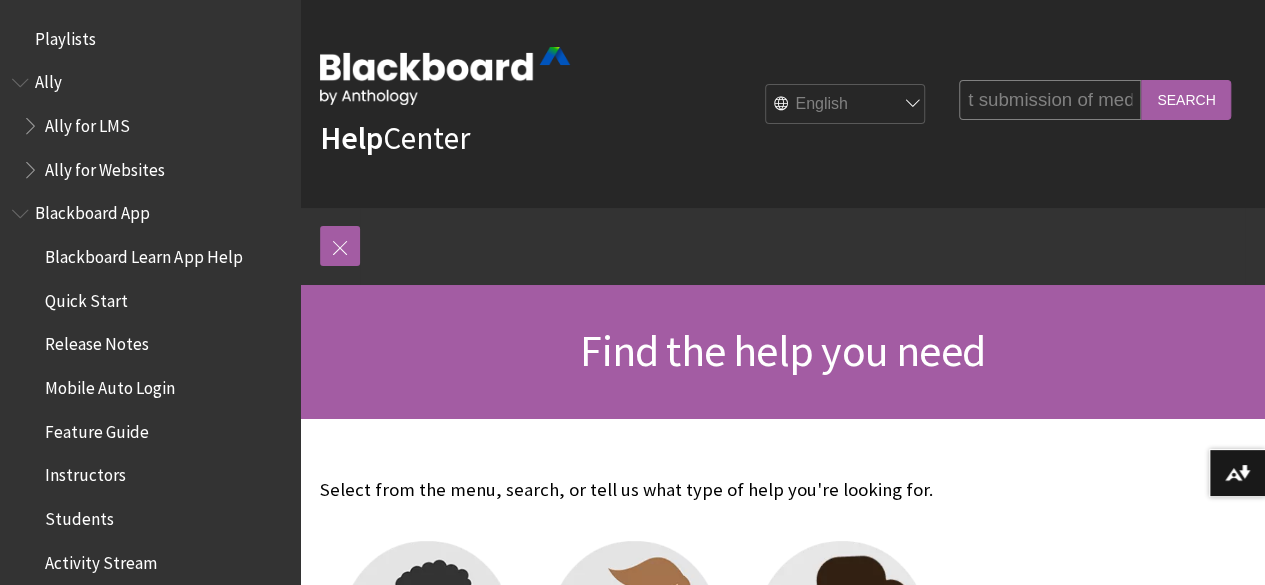 type on "student submission of media" 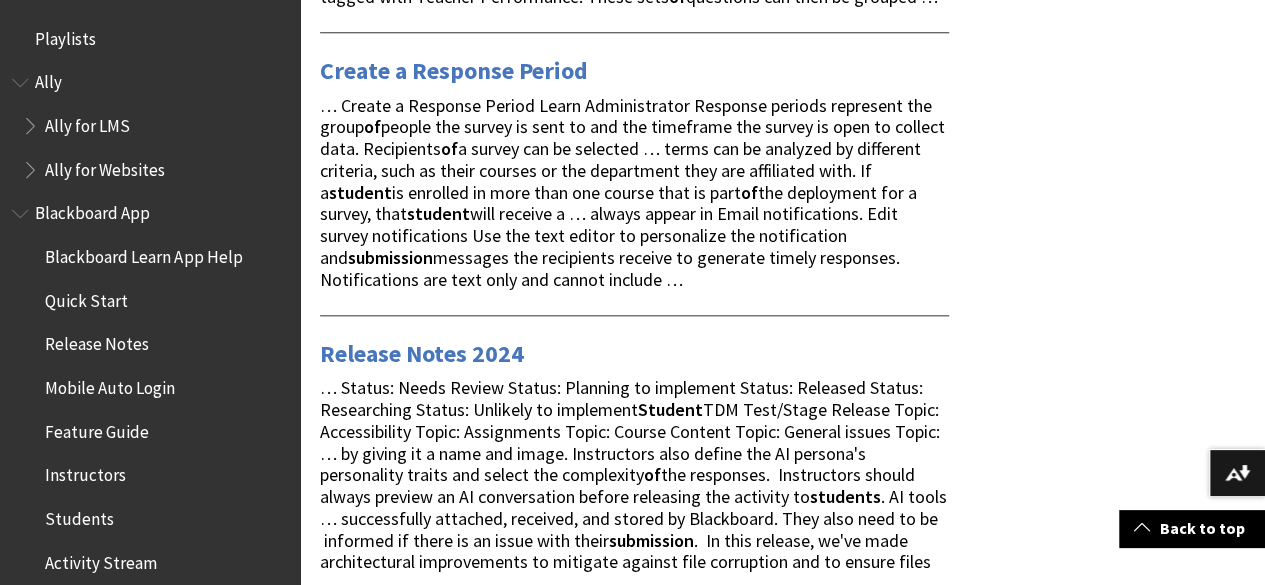 scroll, scrollTop: 4500, scrollLeft: 0, axis: vertical 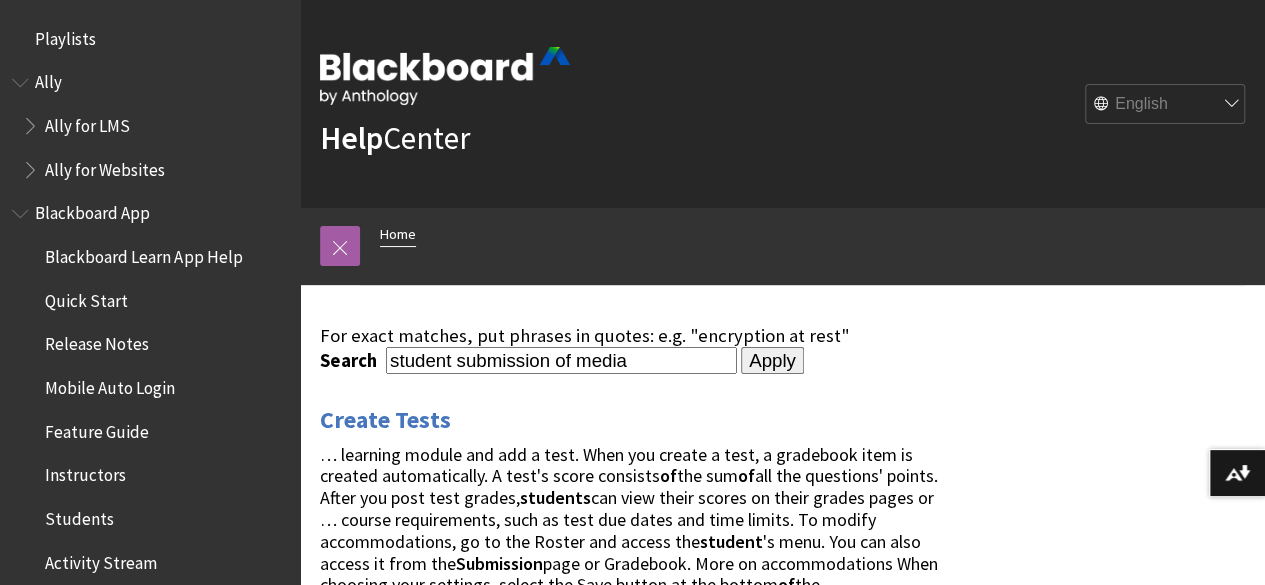 click on "Home" at bounding box center [398, 234] 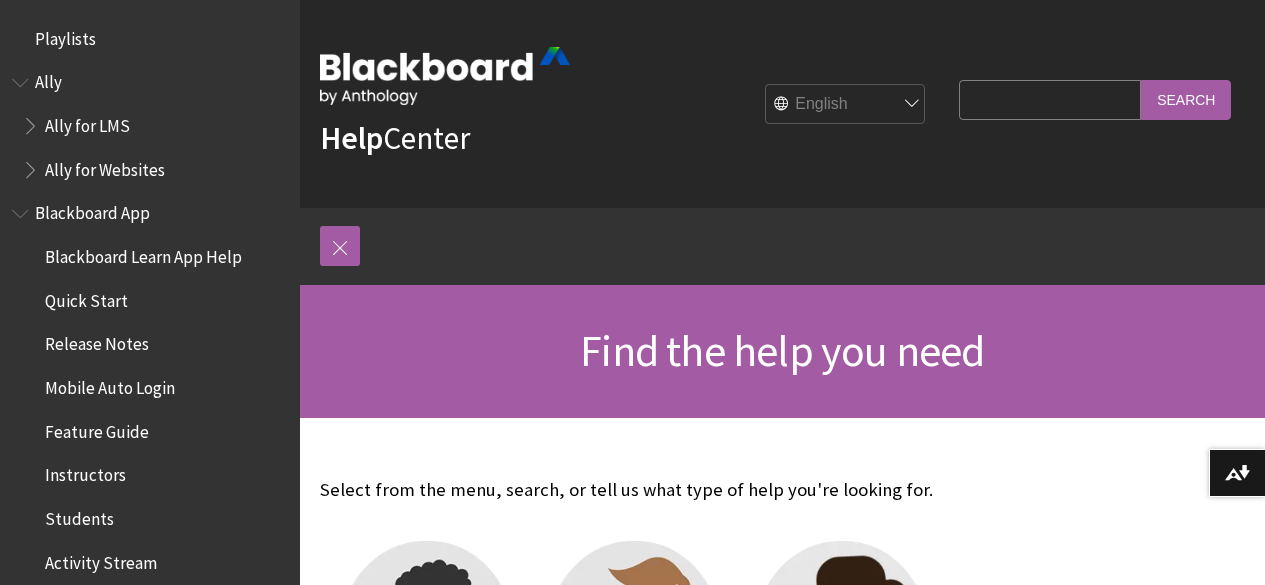 scroll, scrollTop: 0, scrollLeft: 0, axis: both 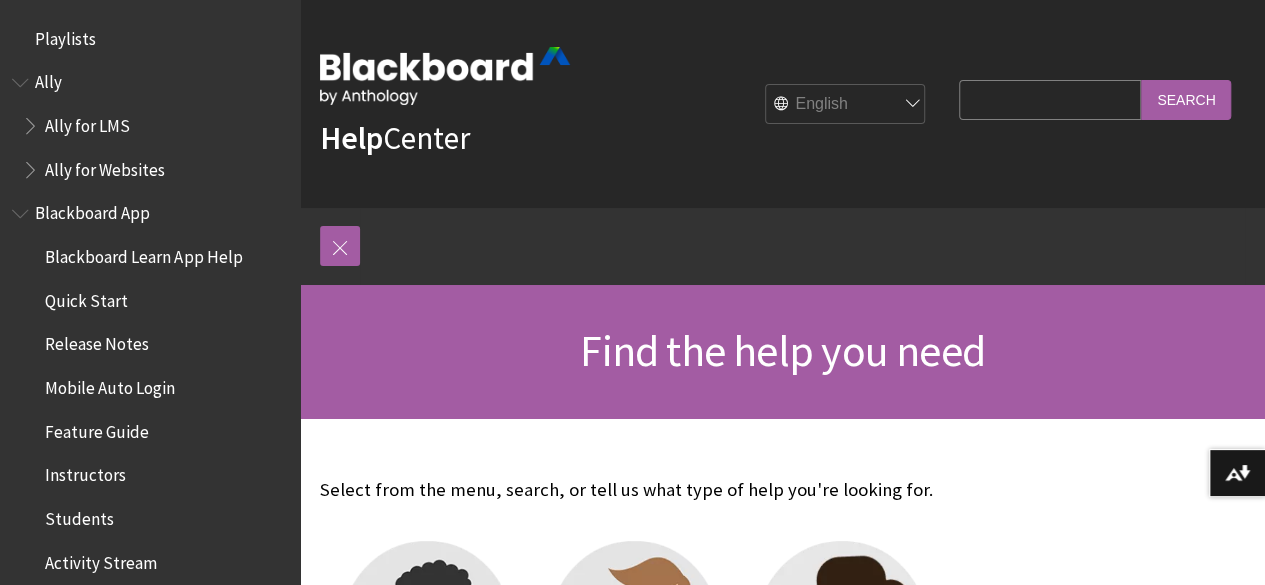 click on "Search Query" at bounding box center (1050, 99) 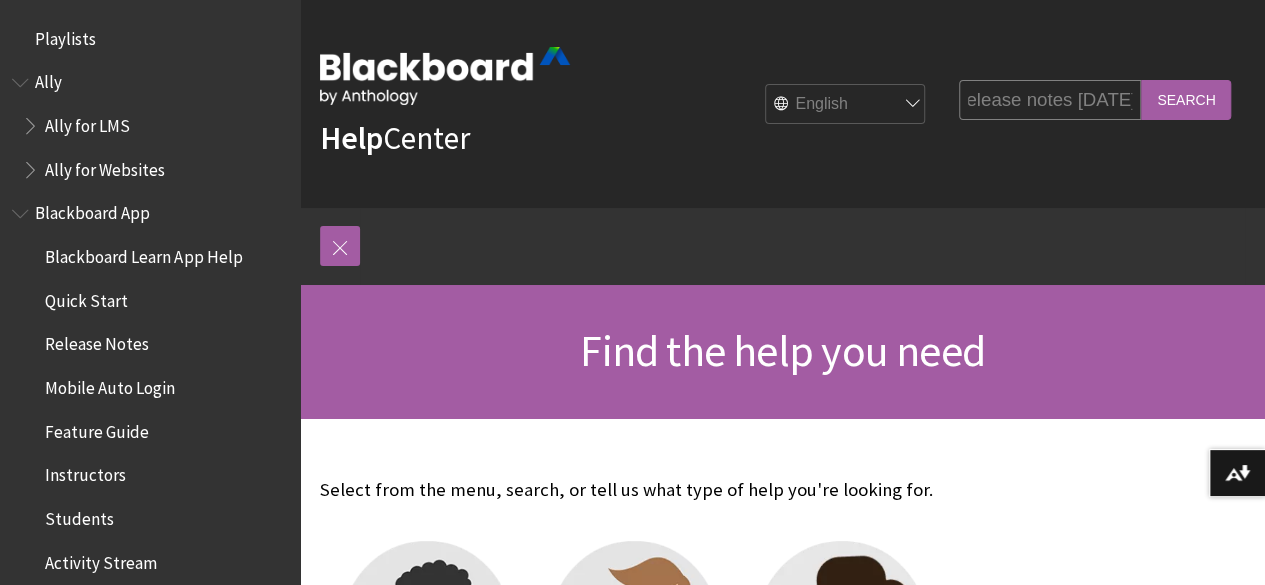 scroll, scrollTop: 0, scrollLeft: 18, axis: horizontal 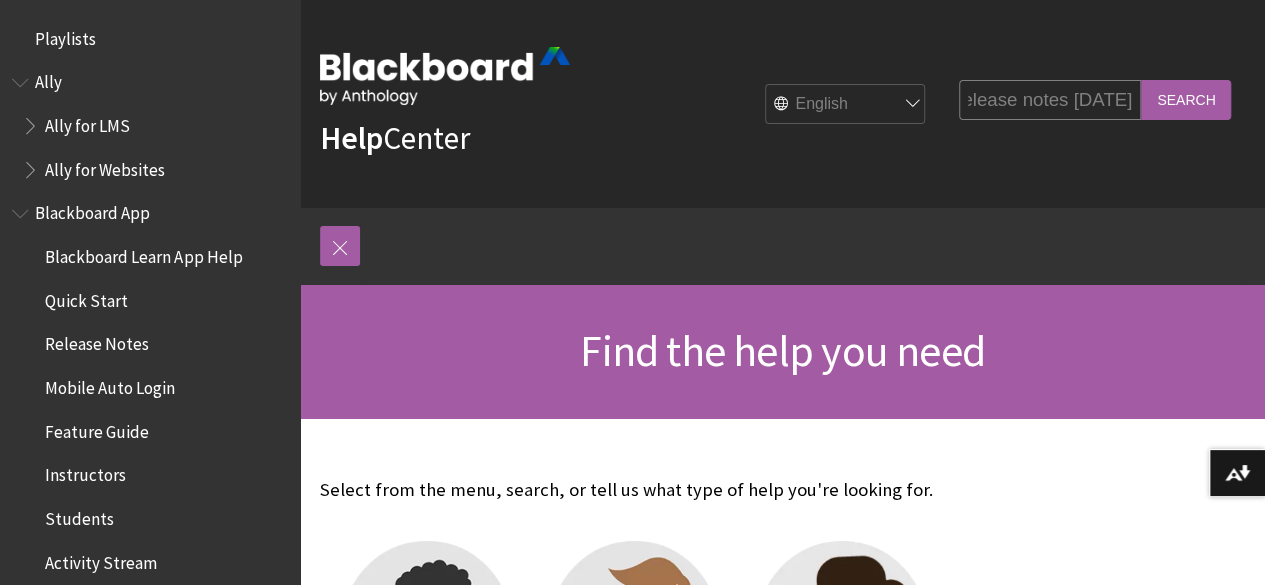 type on "release notes [DATE]" 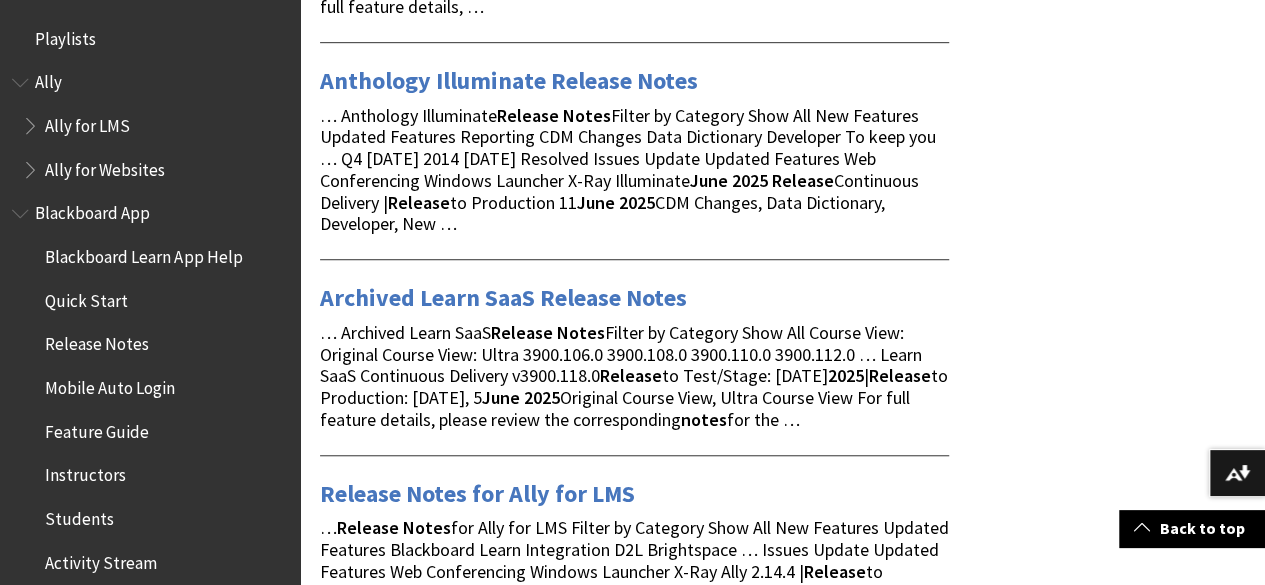 scroll, scrollTop: 700, scrollLeft: 0, axis: vertical 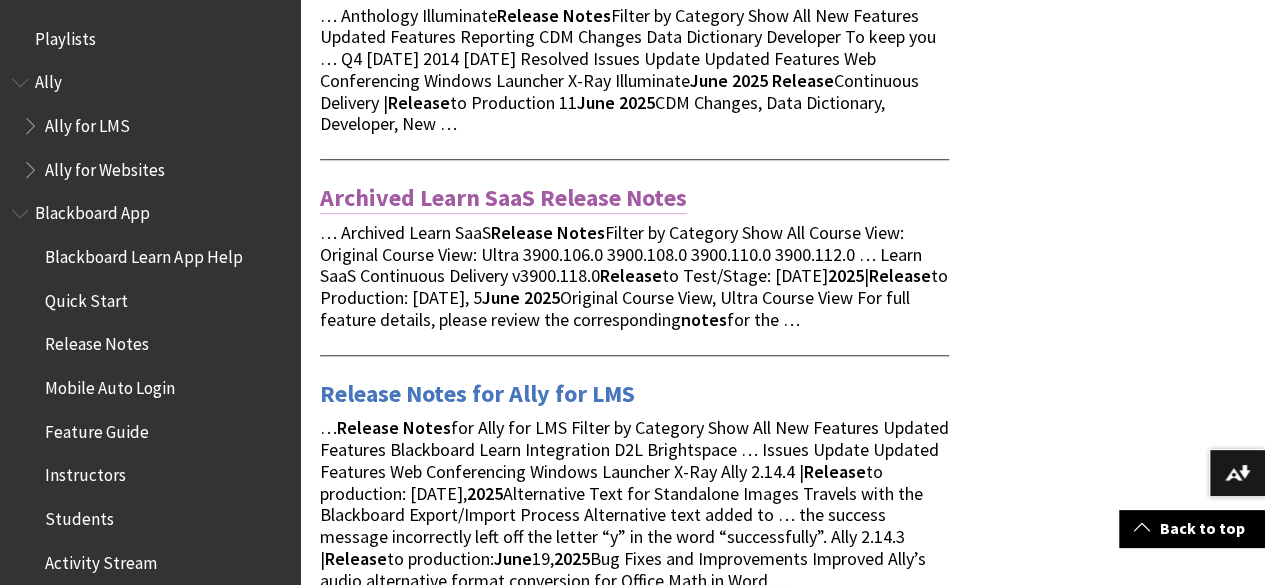 click on "Archived Learn SaaS Release Notes" at bounding box center (503, 198) 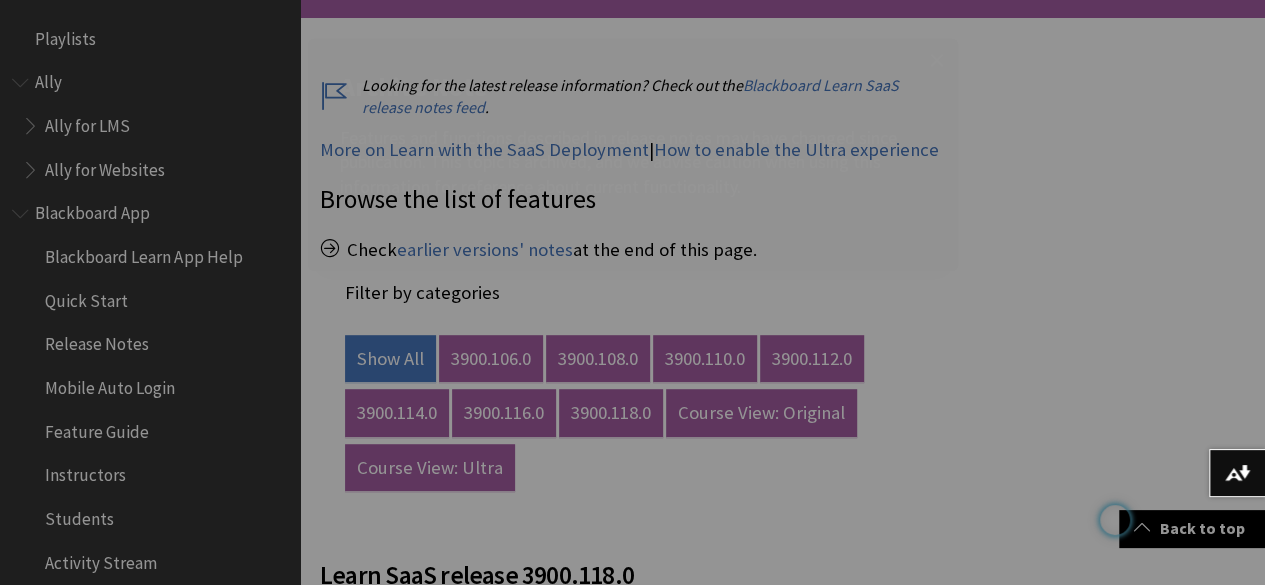 scroll, scrollTop: 400, scrollLeft: 0, axis: vertical 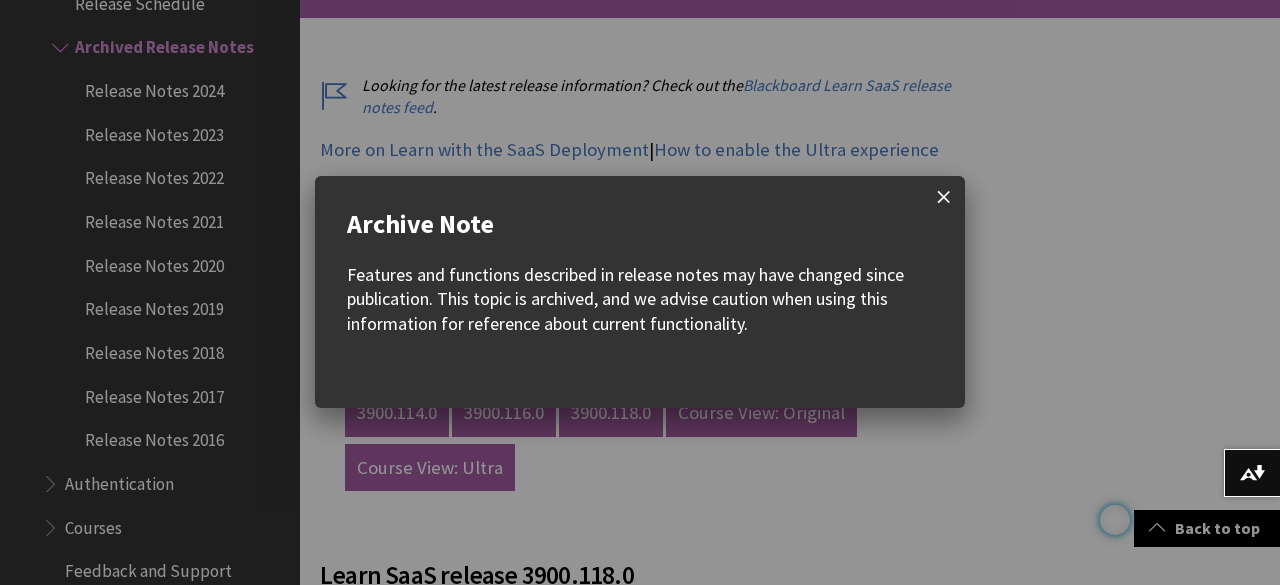 click at bounding box center (944, 197) 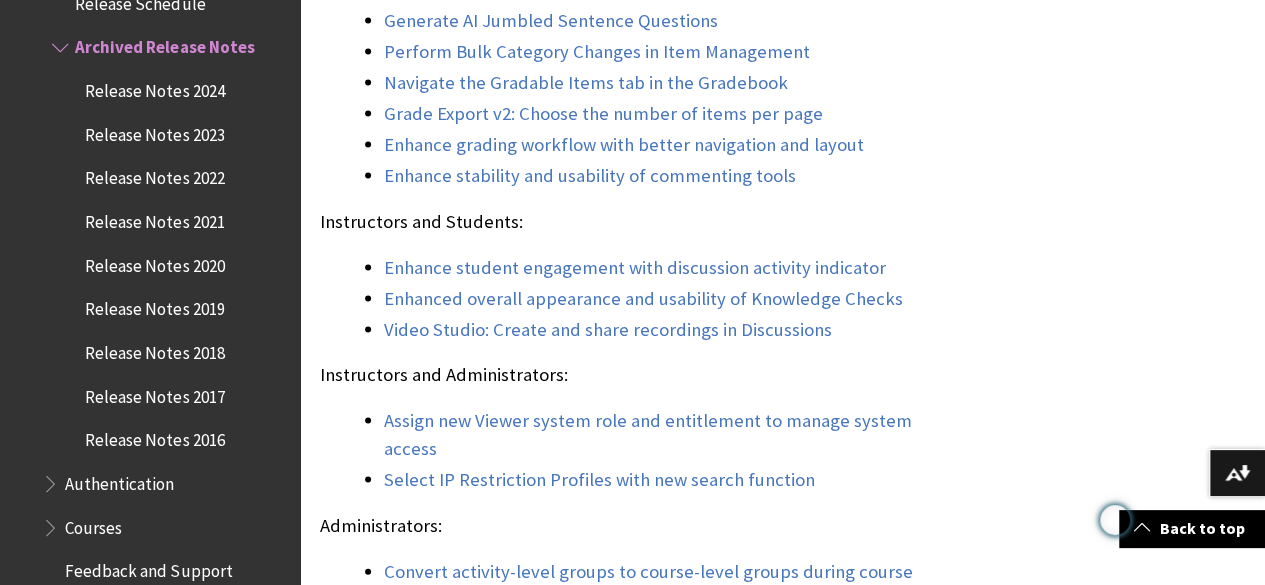 scroll, scrollTop: 1900, scrollLeft: 0, axis: vertical 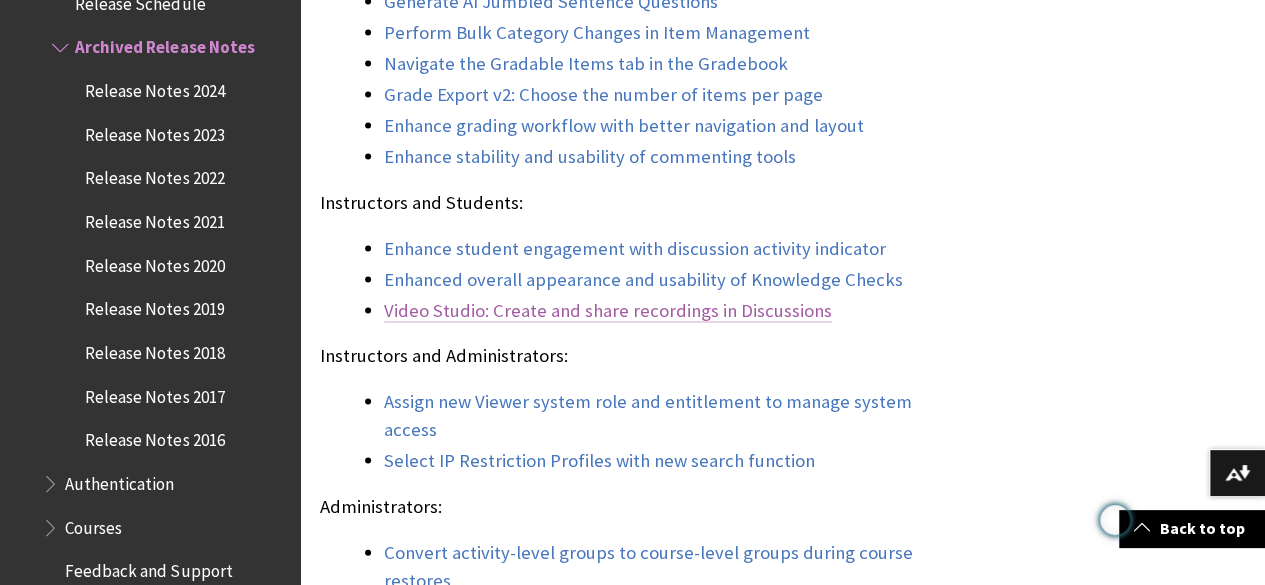 click on "Video Studio: Create and share recordings in Discussions" at bounding box center (608, 311) 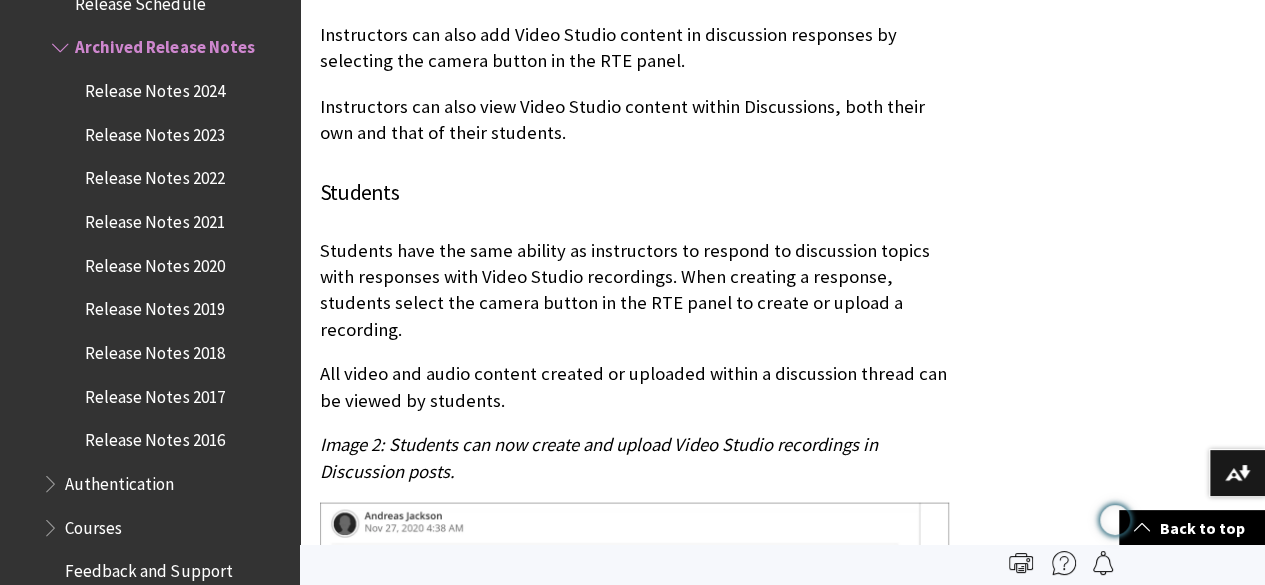 scroll, scrollTop: 27948, scrollLeft: 0, axis: vertical 